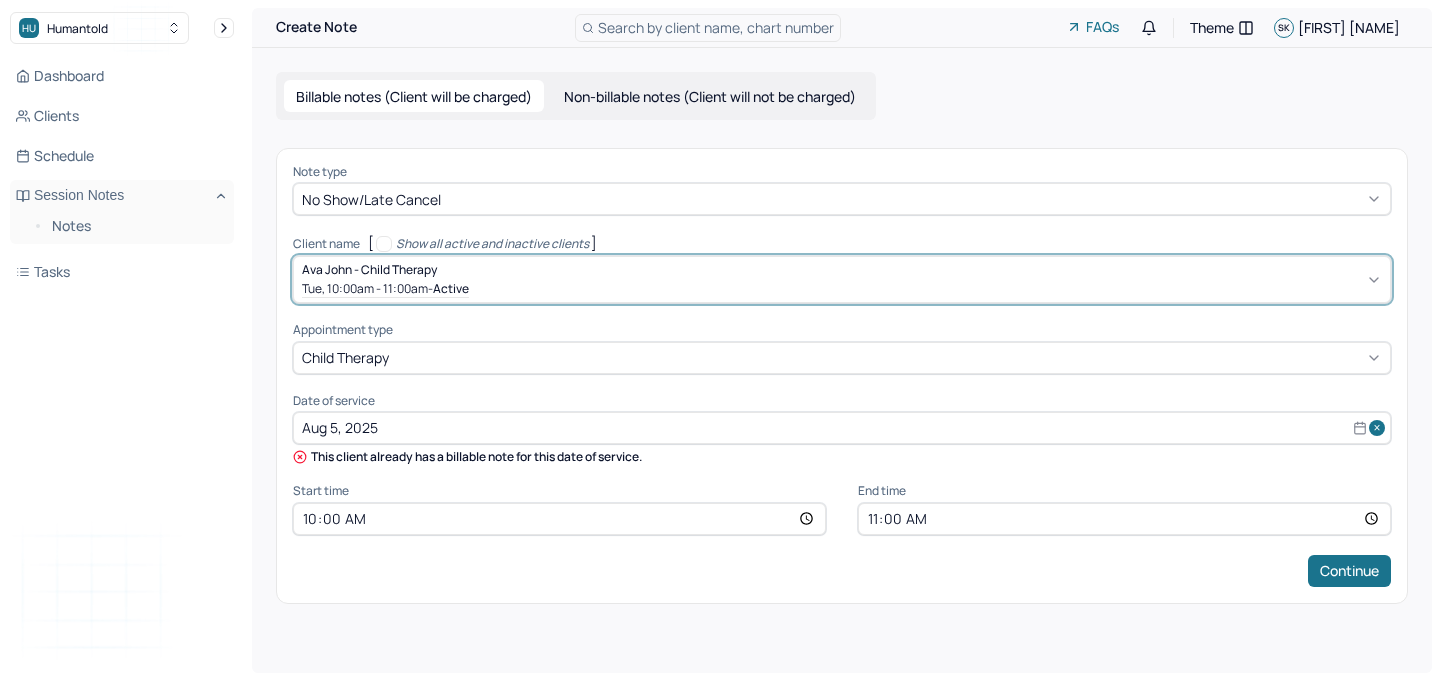 scroll, scrollTop: 0, scrollLeft: 0, axis: both 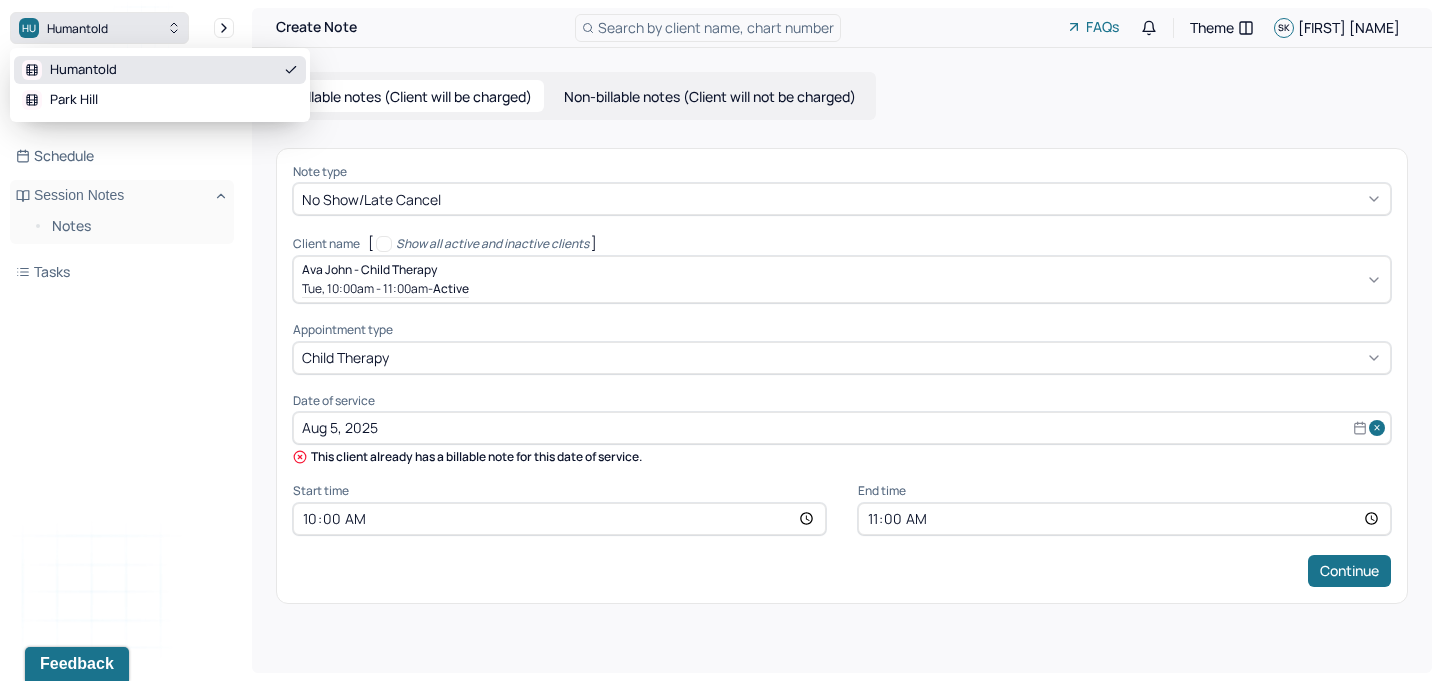 click on "Humantold" at bounding box center (77, 28) 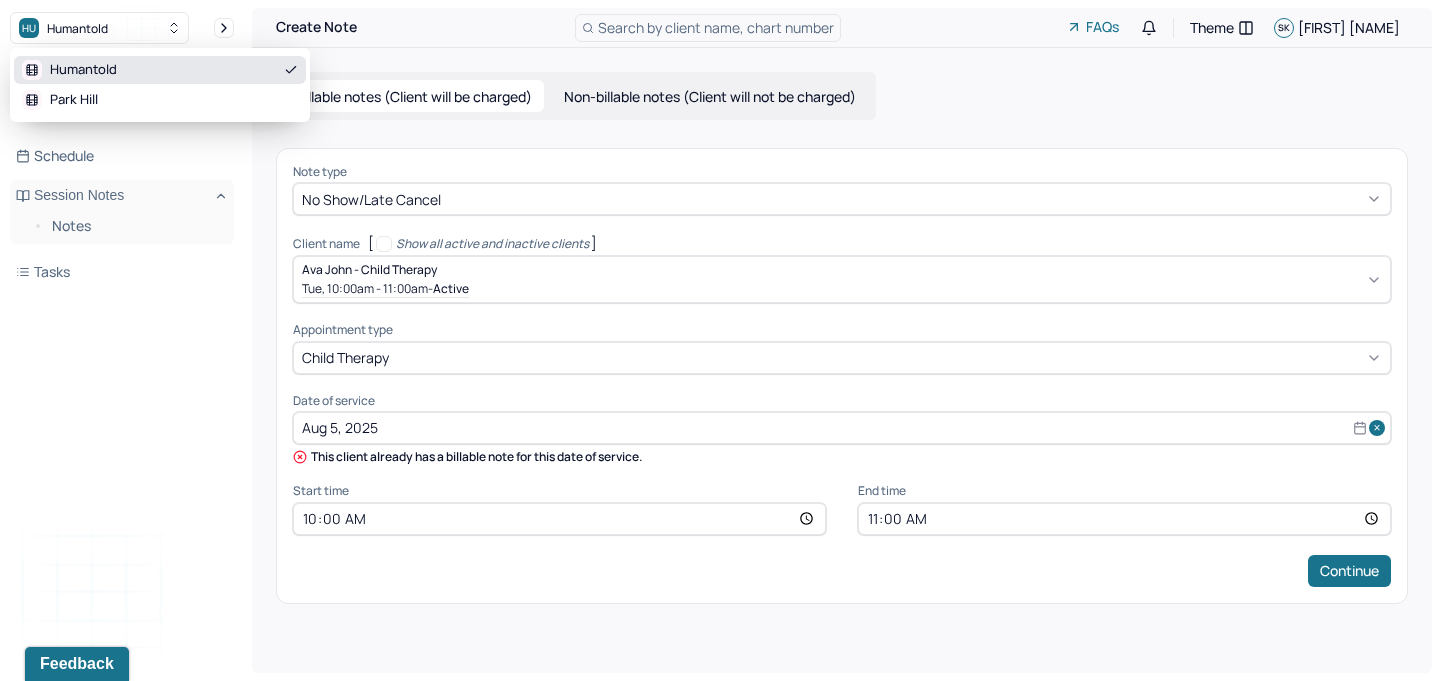 click on "Humantold" at bounding box center (83, 70) 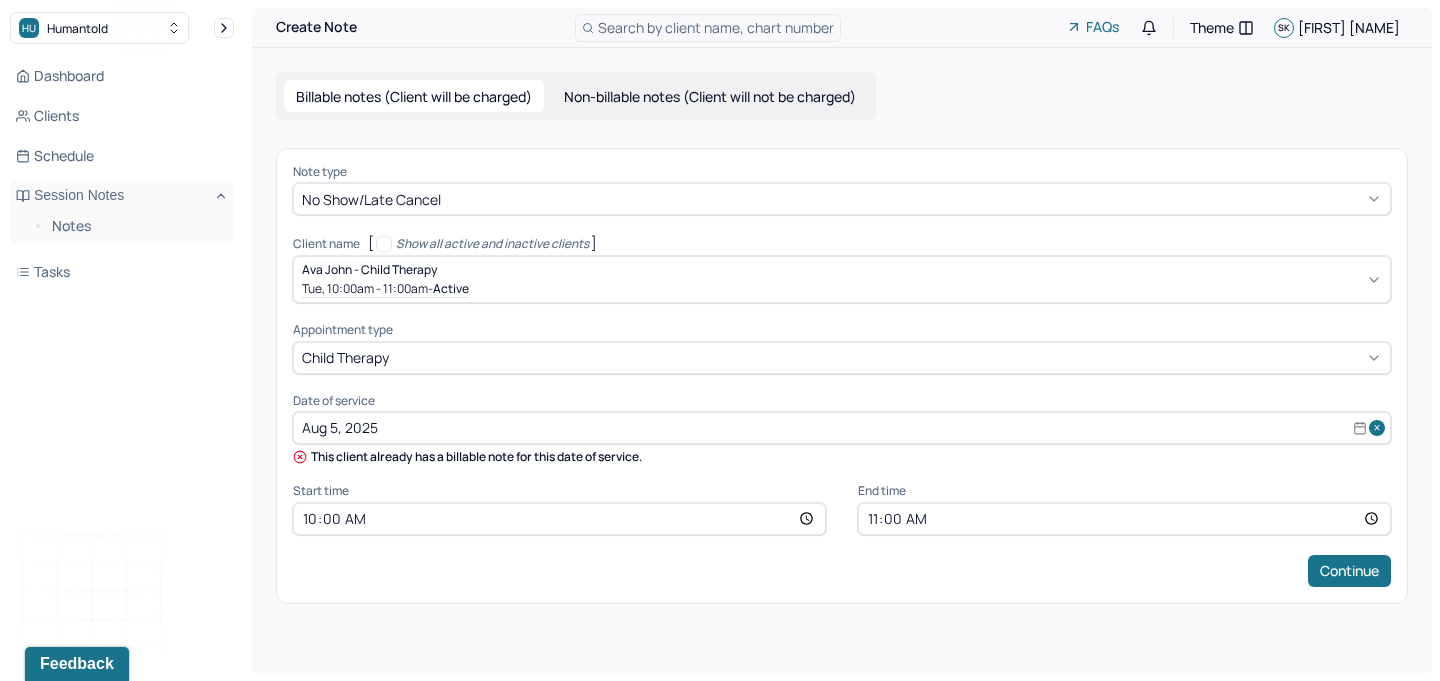 click on "Dashboard Clients Schedule Session Notes Notes Tasks" at bounding box center (122, 174) 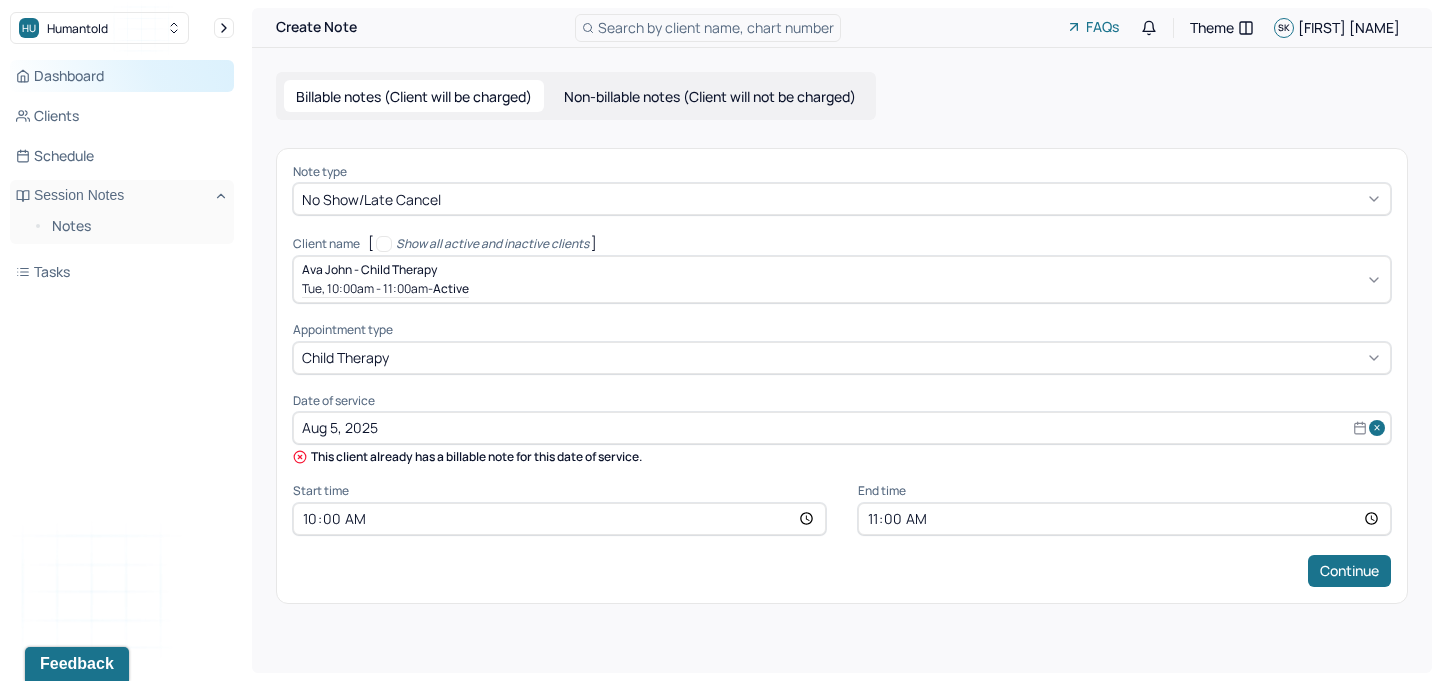 click on "Dashboard" at bounding box center [122, 76] 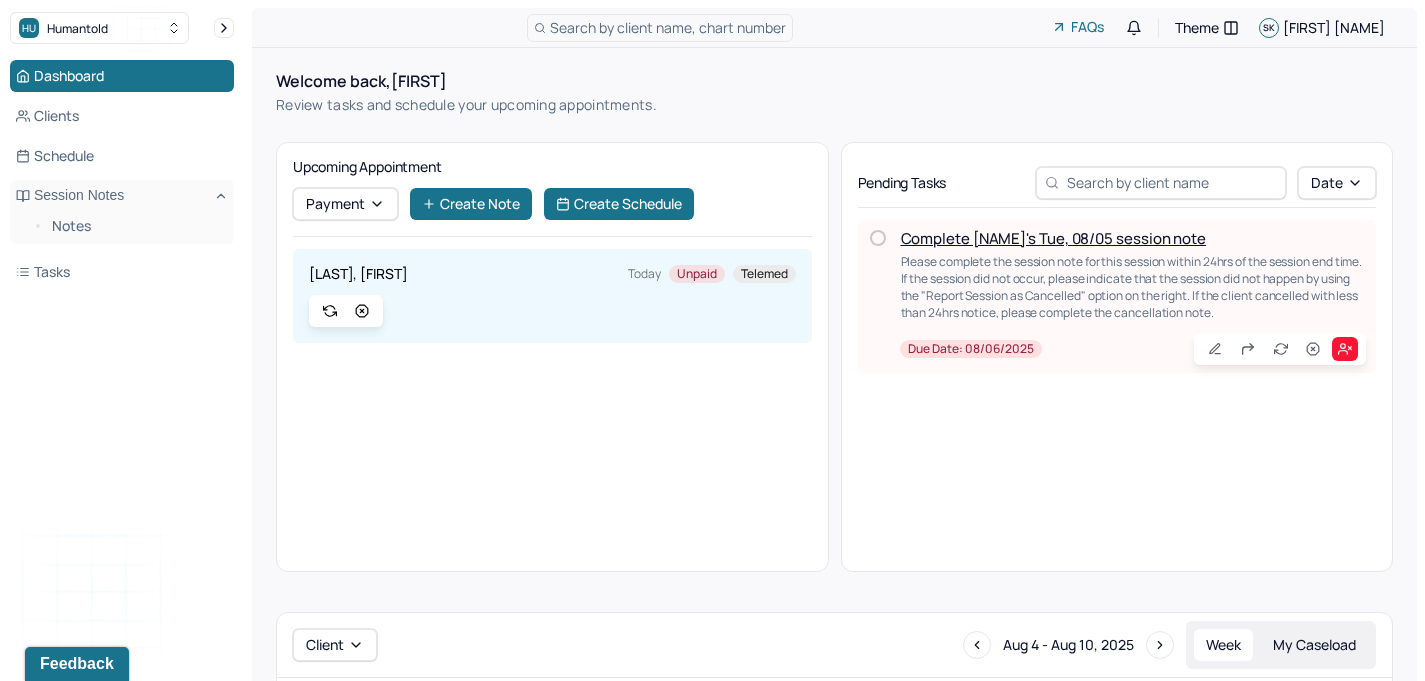 click on "Complete [NAME]'s Tue, 08/05 session note" at bounding box center [1054, 238] 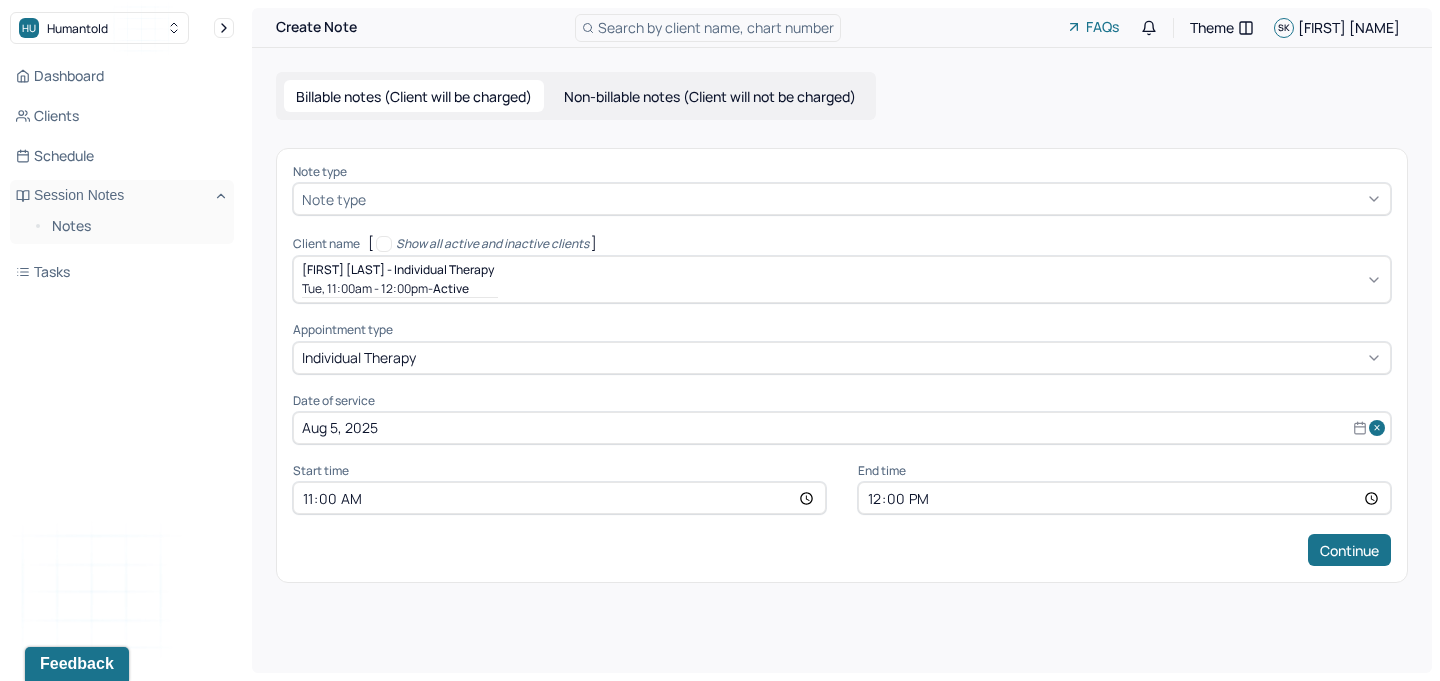 click at bounding box center [876, 199] 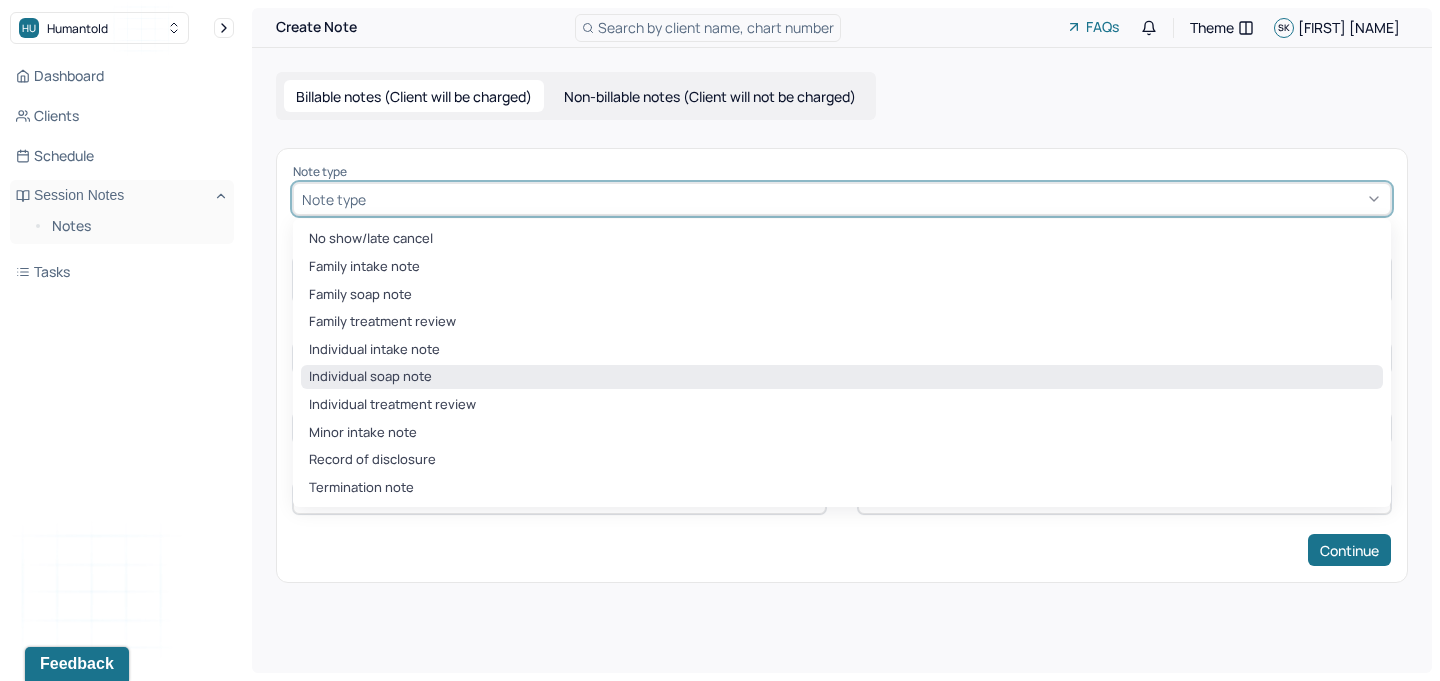 click on "Individual soap note" at bounding box center [842, 377] 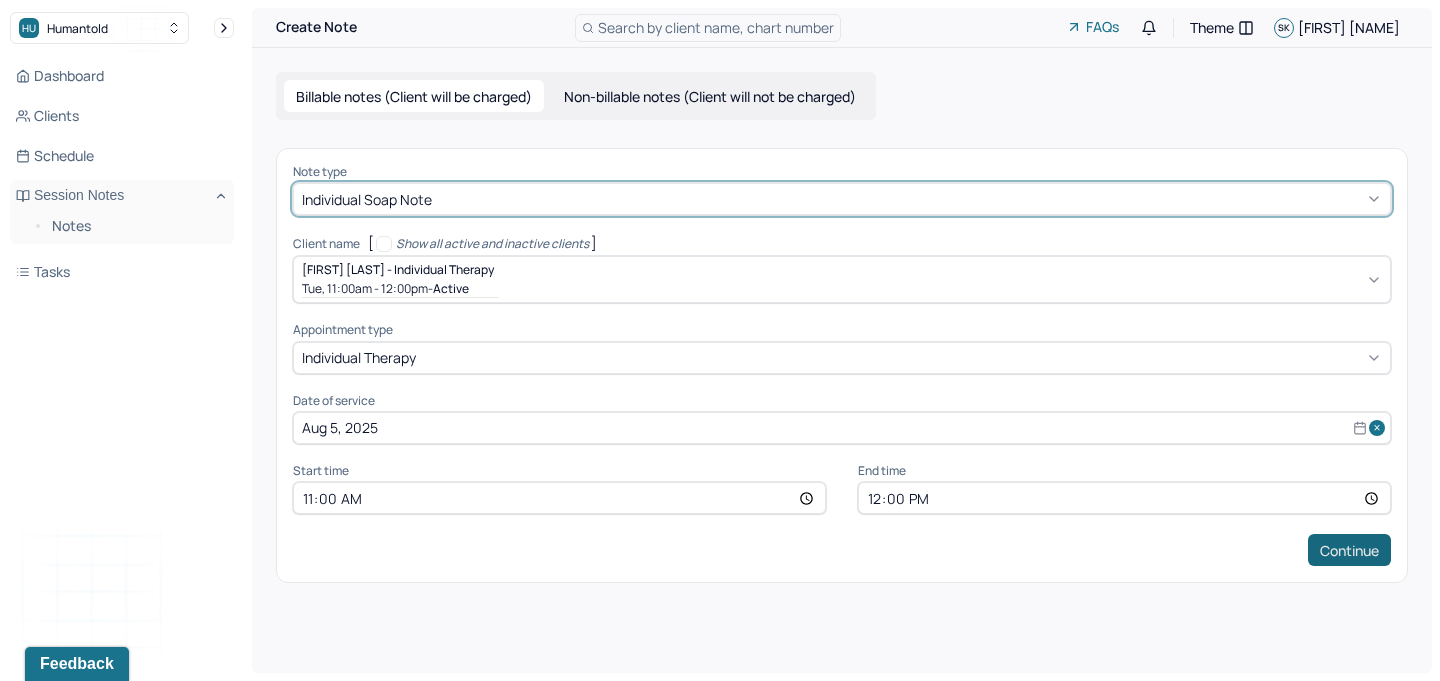 click on "Continue" at bounding box center [1349, 550] 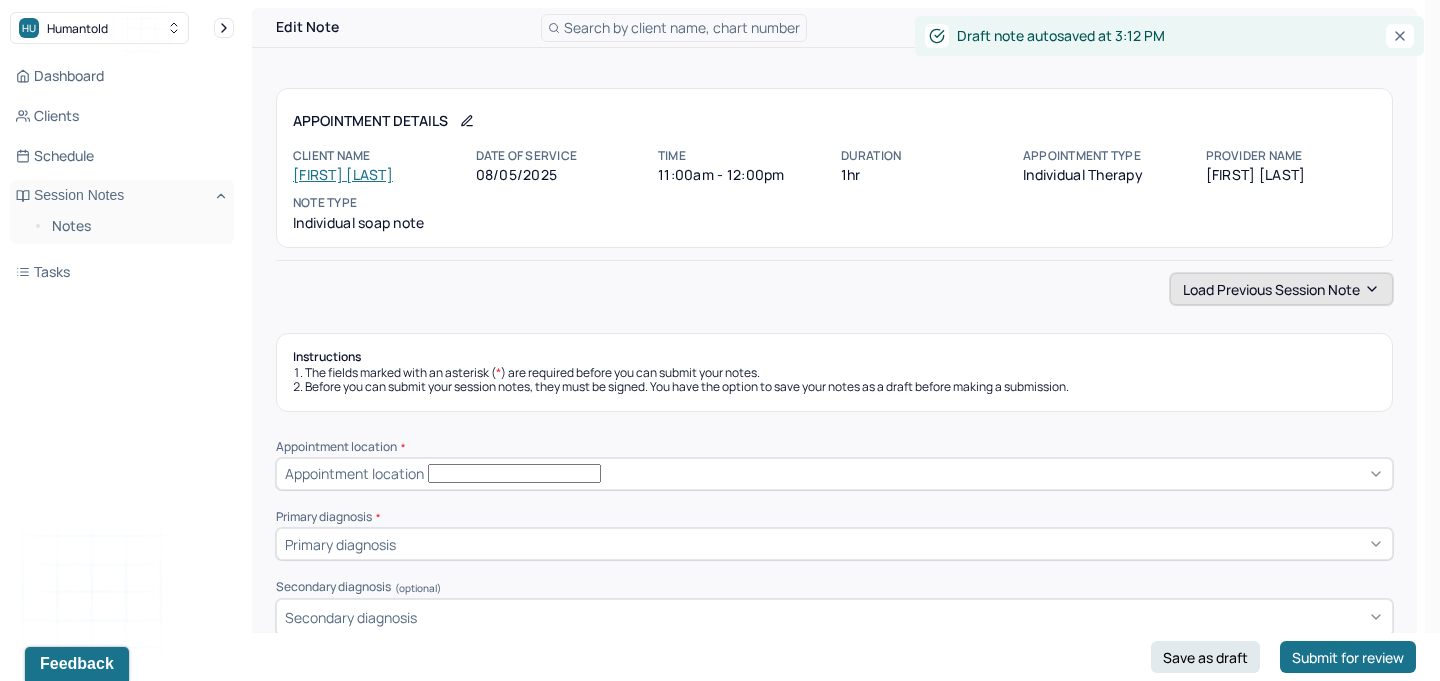 click on "Load previous session note" at bounding box center (1281, 289) 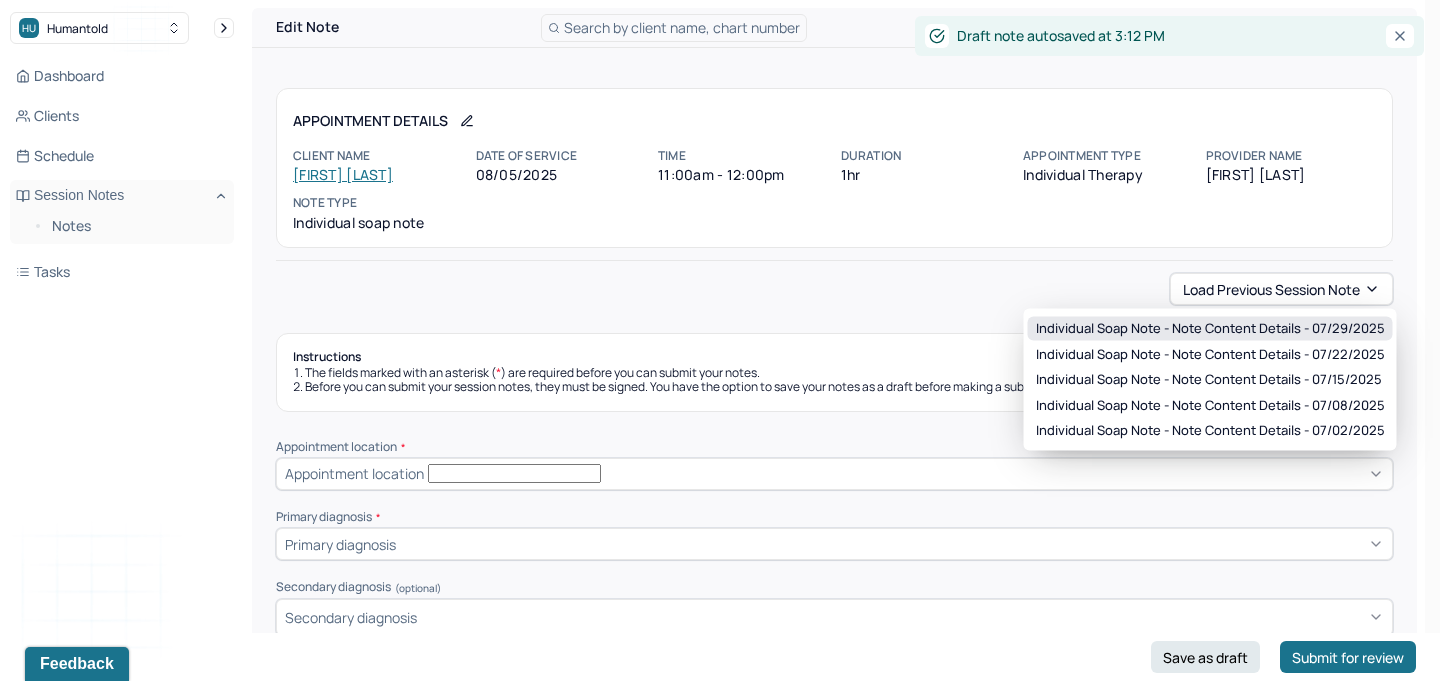 click on "Individual soap note   - Note content Details -   07/29/2025" at bounding box center [1210, 329] 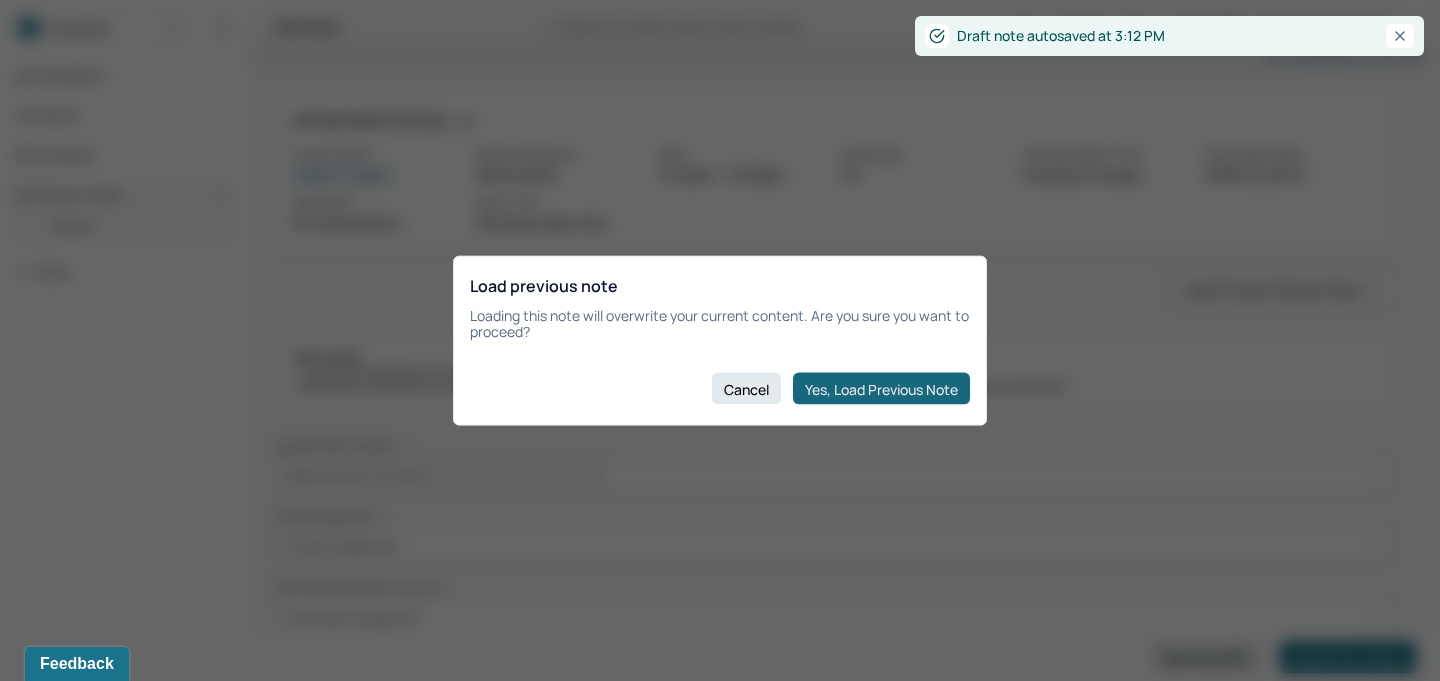 click on "Yes, Load Previous Note" at bounding box center (881, 389) 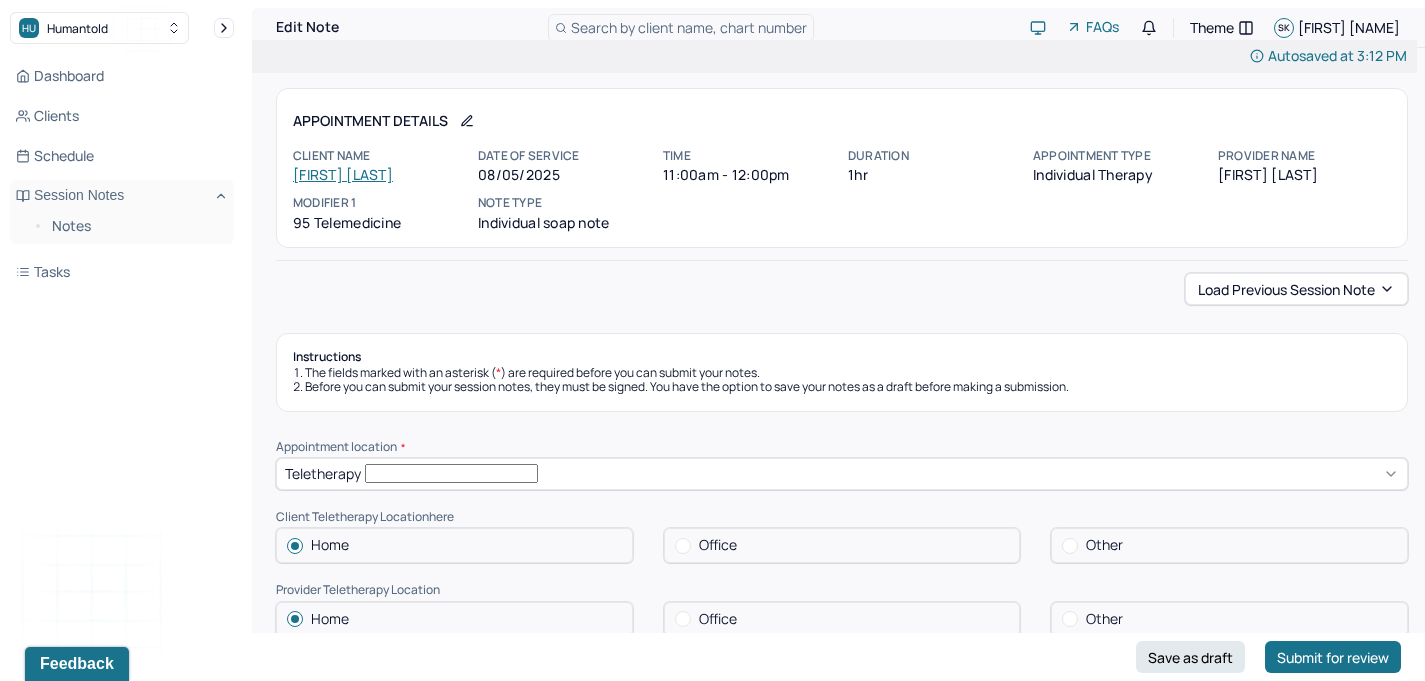 click on "Before you can submit your session notes, they must be signed. You have the option to save your notes as a draft before making a submission." at bounding box center (842, 387) 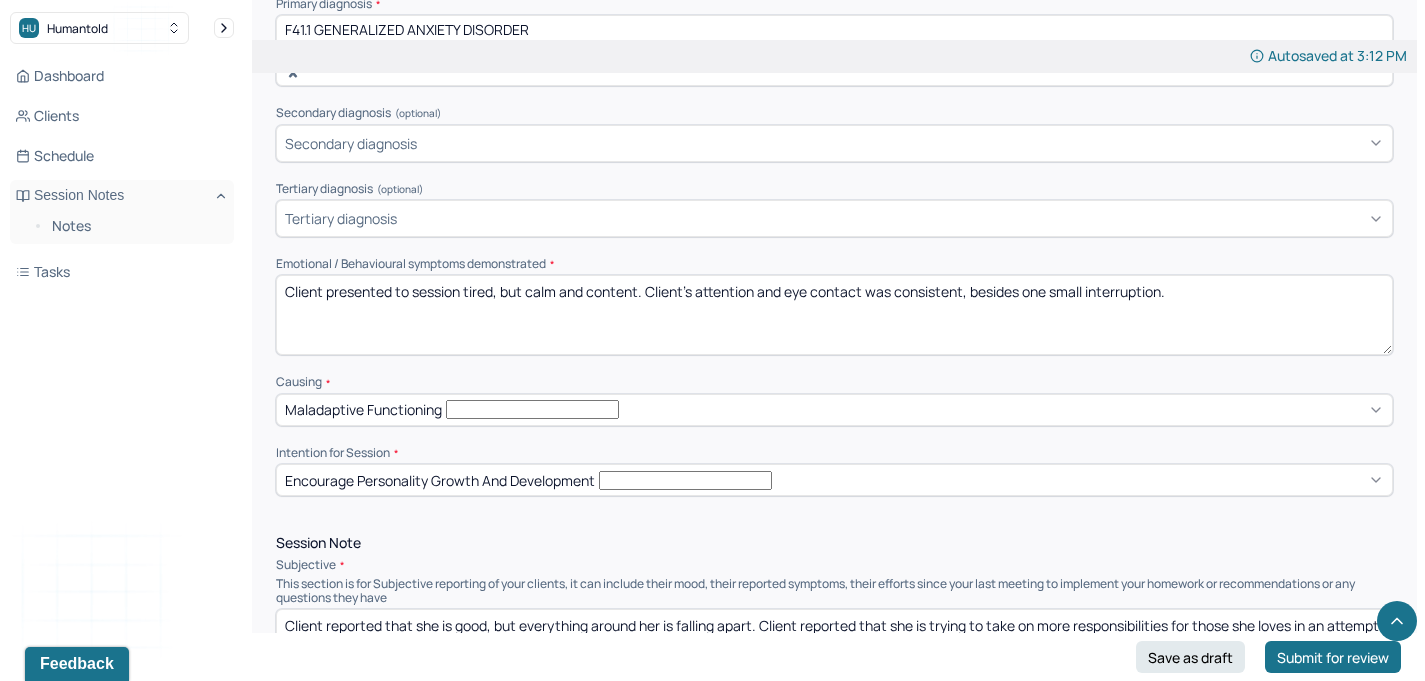 scroll, scrollTop: 726, scrollLeft: 0, axis: vertical 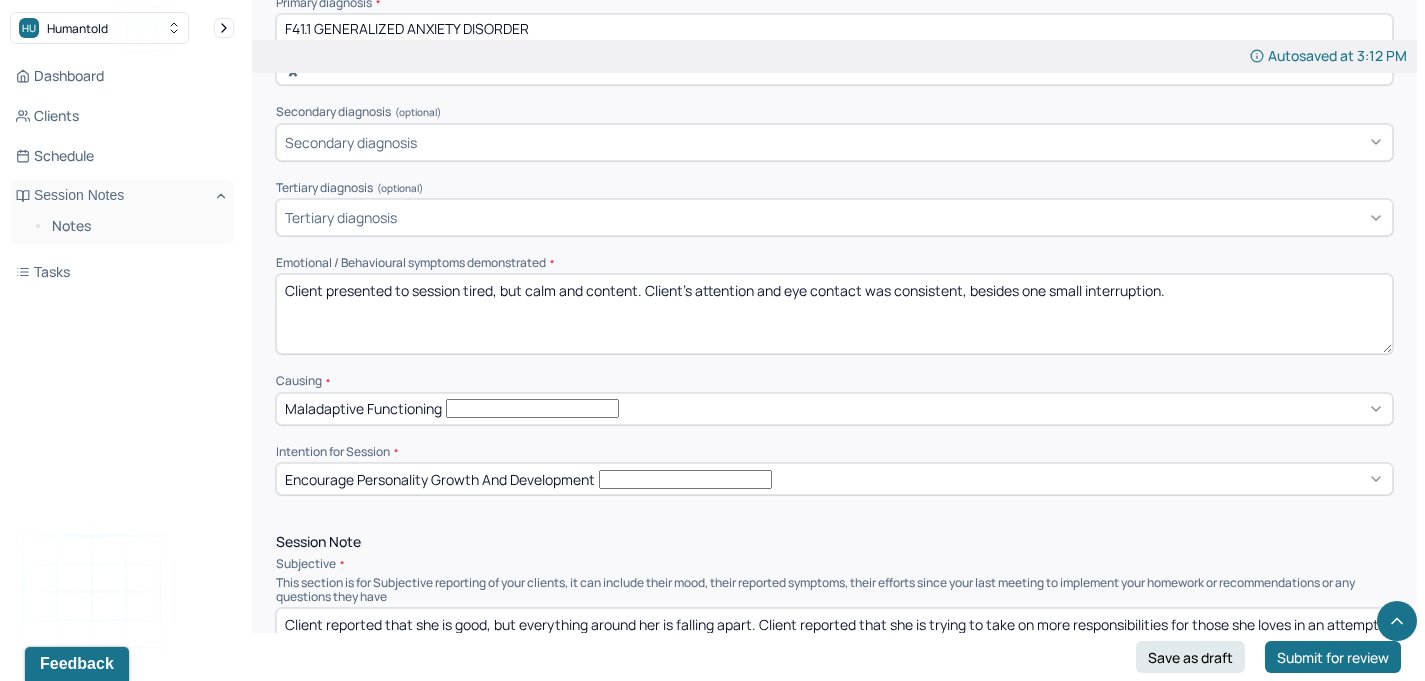 click on "Client presented to session tired, but calm and content. Client's attention and eye contact was consistent, besides one small interruption." at bounding box center [834, 314] 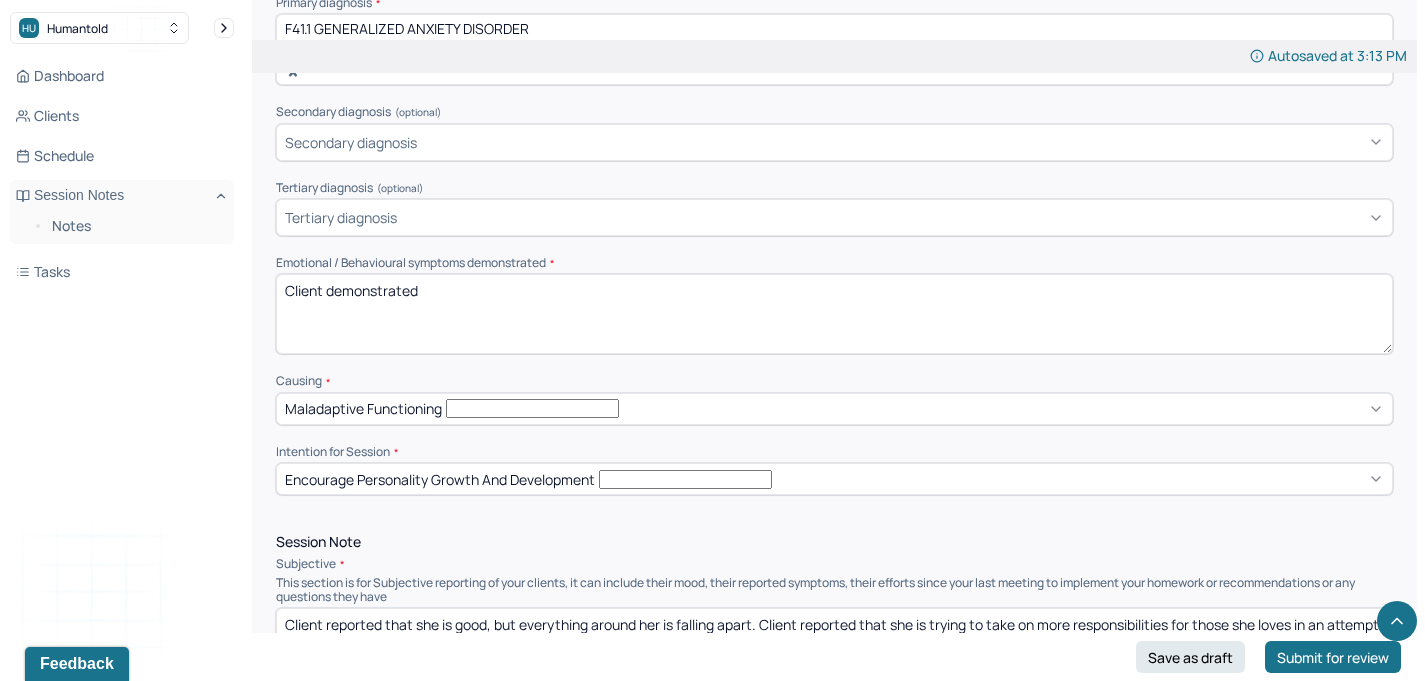 click on "Client demonstrated" at bounding box center (834, 314) 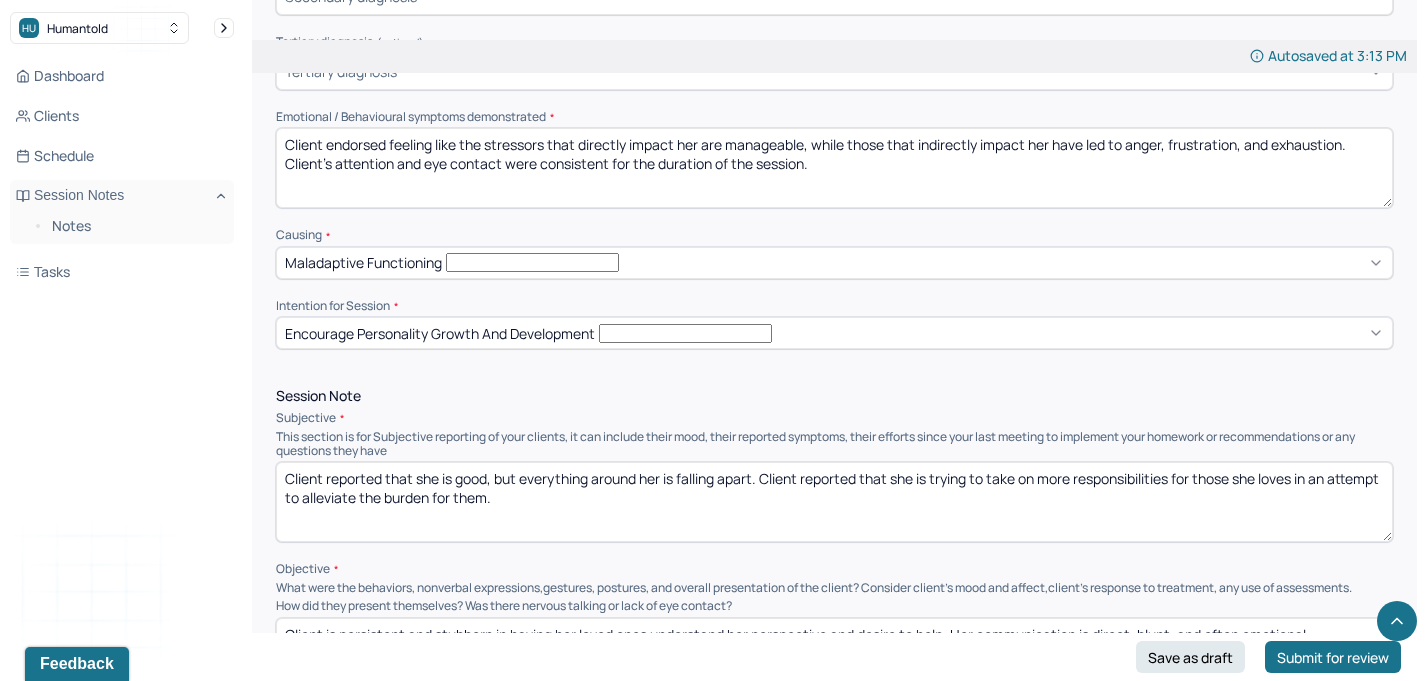 scroll, scrollTop: 887, scrollLeft: 0, axis: vertical 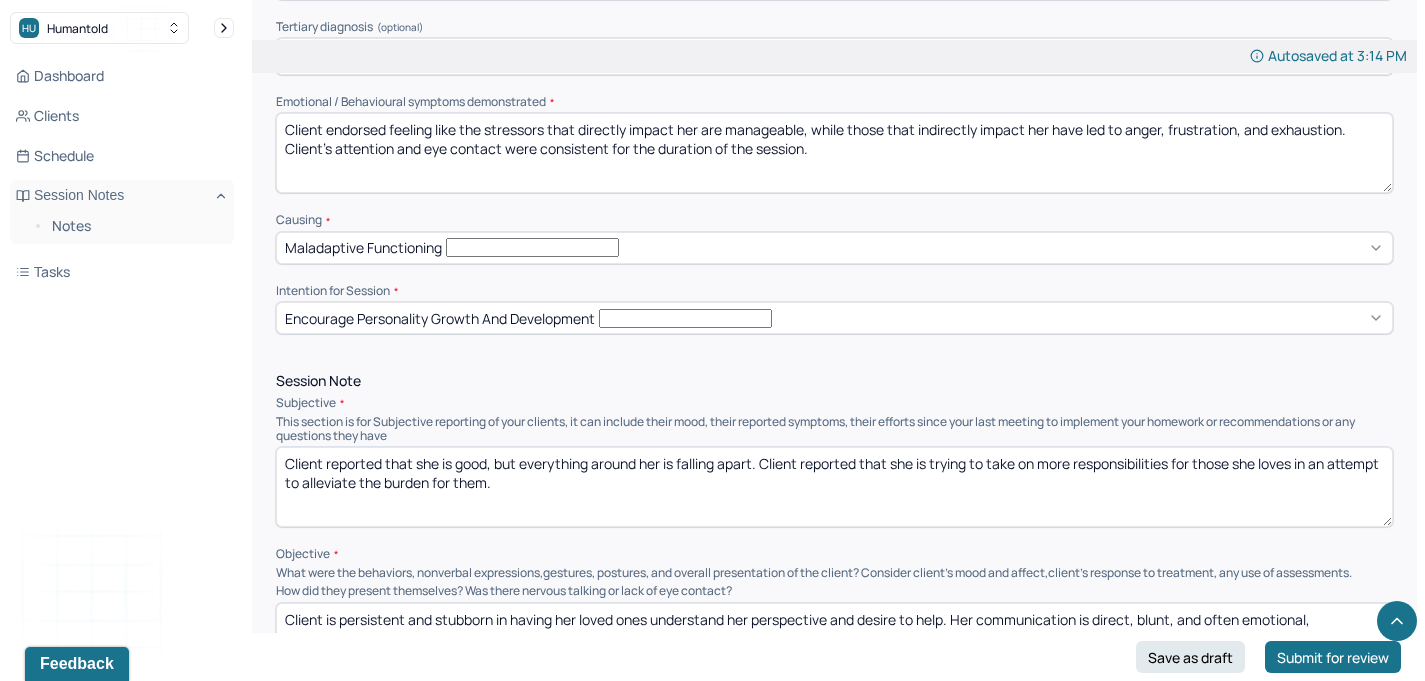 type on "Client endorsed feeling like the stressors that directly impact her are manageable, while those that indirectly impact her have led to anger, frustration, and exhaustion. Client's attention and eye contact were consistent for the duration of the session." 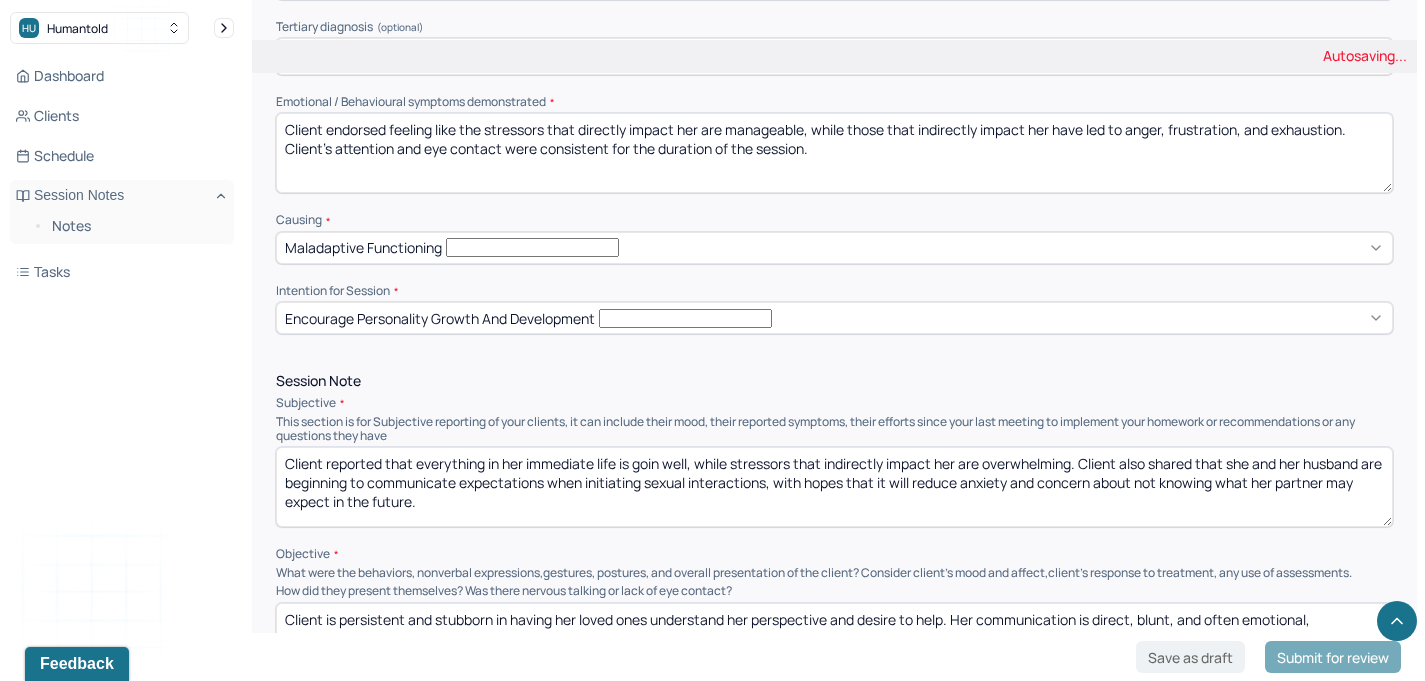 type on "Client reported that everything in her immediate life is goin well, while stressors that indirectly impact her are overwhelming. Client also shared that she and her husband are beginning to communicate expectations when initiating sexual interactions, with hopes that it will reduce anxiety and concern about not knowing what her partner may expect in the future." 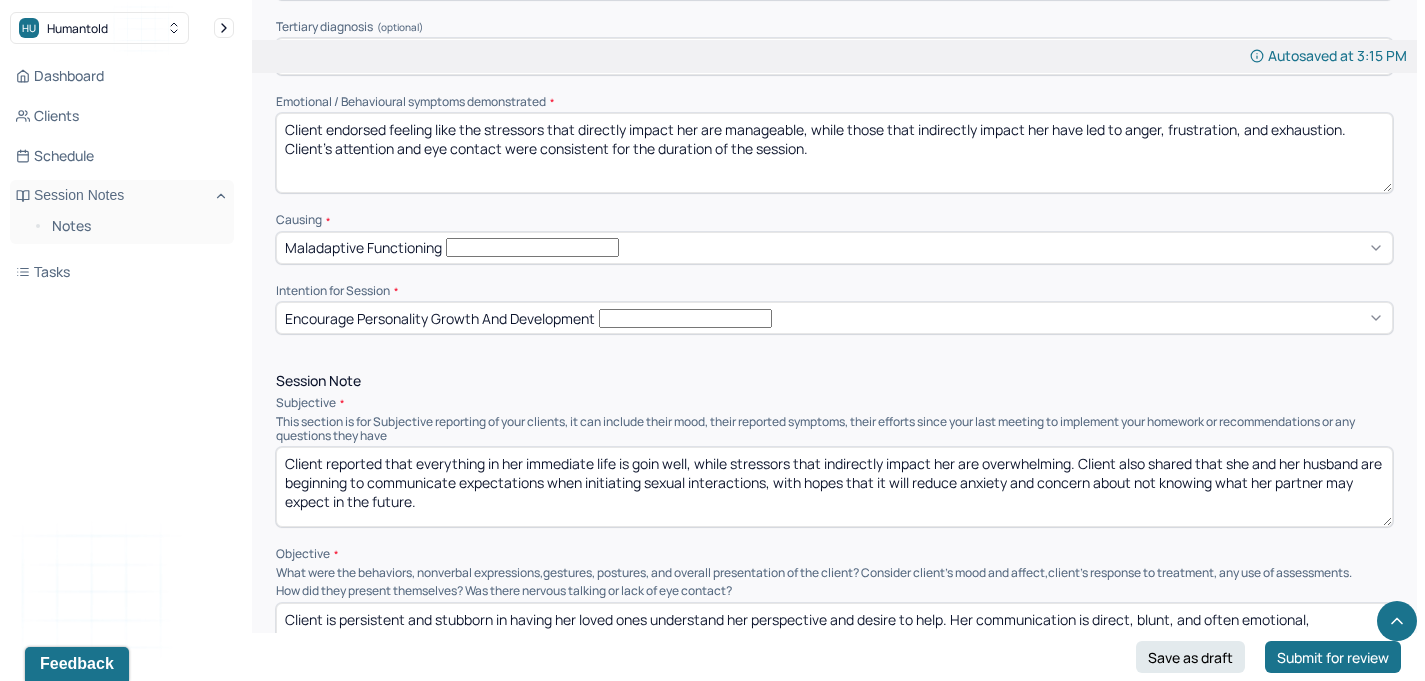 click on "Client is persistent and stubborn in having her loved ones understand her perspective and desire to help. Her communication is direct, blunt, and often emotional, particularly when she feels they do not understand or appreciate her advocacy." at bounding box center (834, 643) 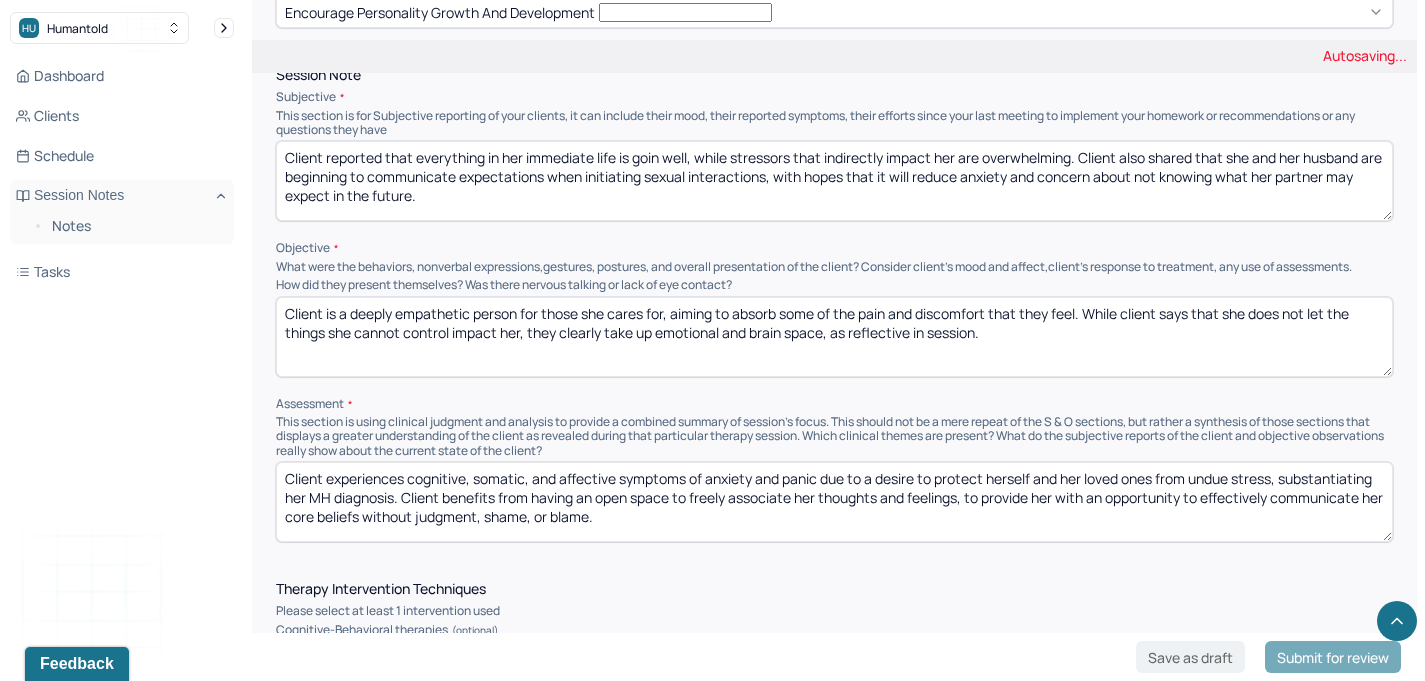 scroll, scrollTop: 1249, scrollLeft: 0, axis: vertical 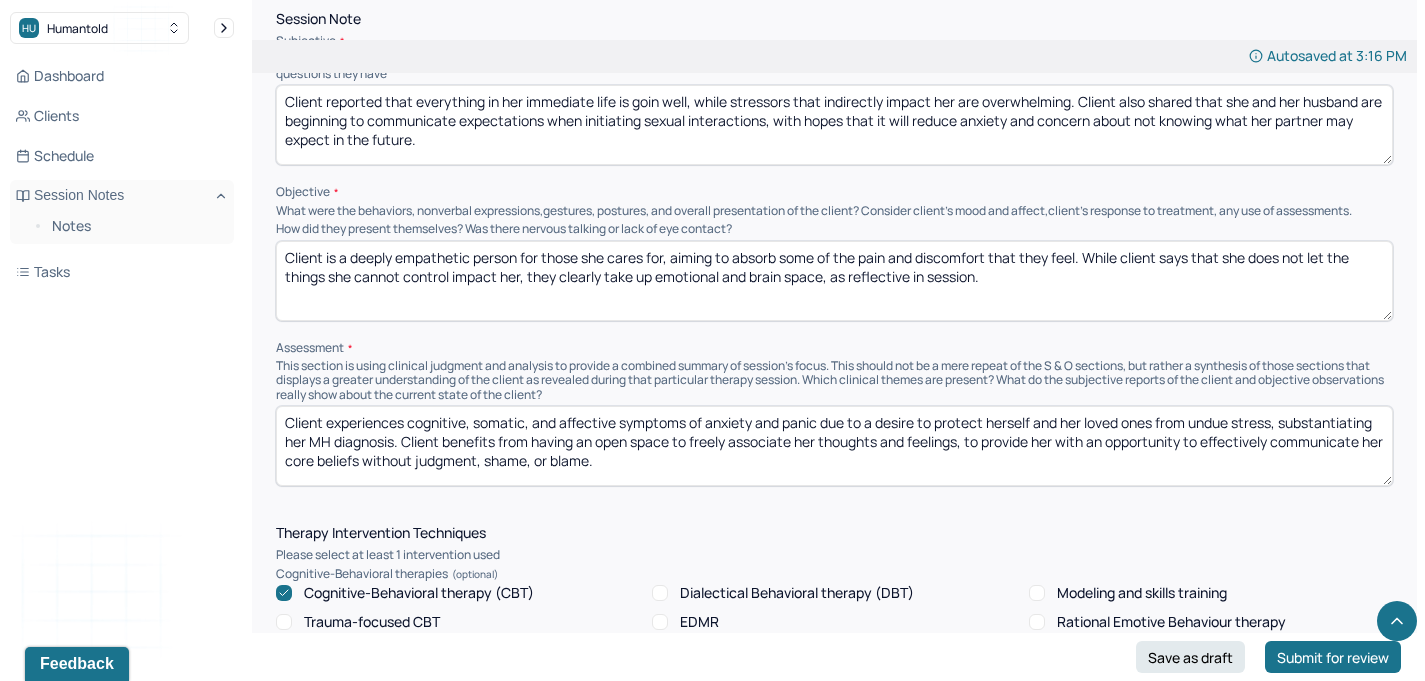 type on "Client is a deeply empathetic person for those she cares for, aiming to absorb some of the pain and discomfort that they feel. While client says that she does not let the things she cannot control impact her, they clearly take up emotional and brain space, as reflective in session." 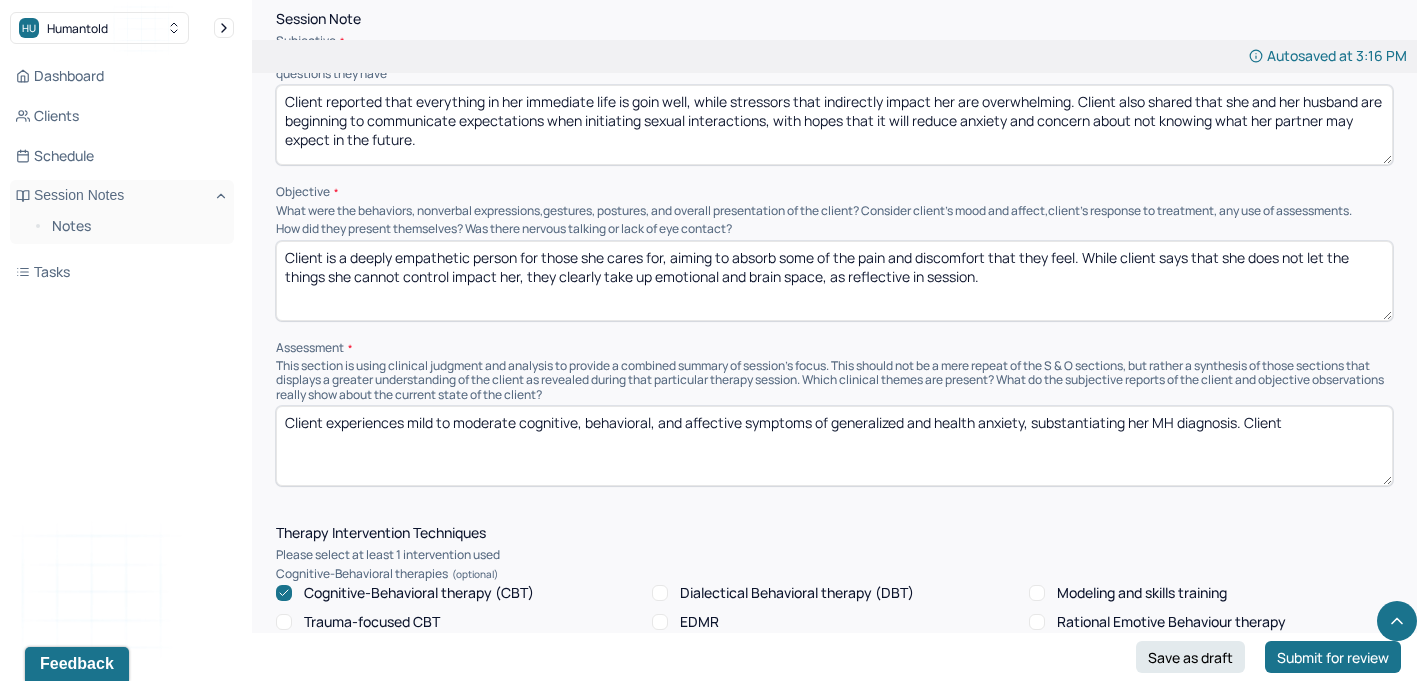 click on "Client" at bounding box center (834, 446) 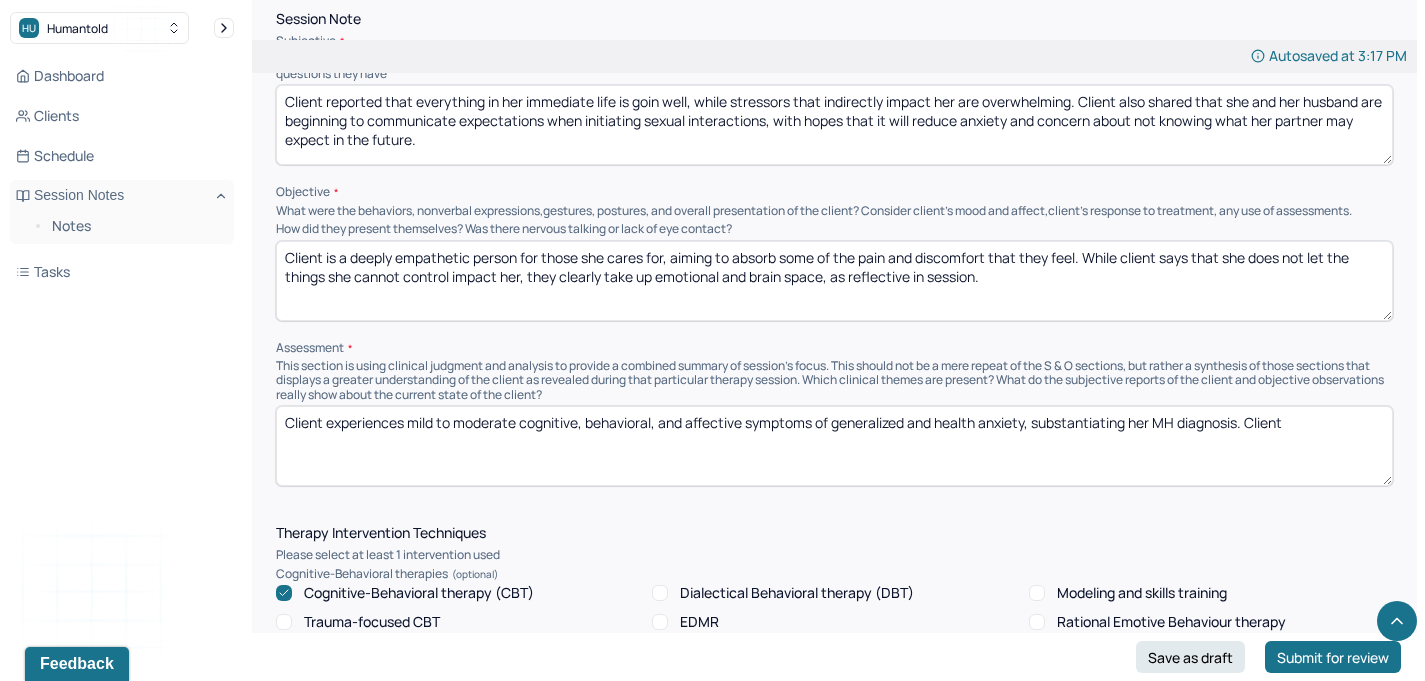 click on "Client experiences mild to moderate cognitive, behavioral, and affective symptoms of generalized and health anxiety, substantiating her MH diagnosis. Client" at bounding box center [834, 446] 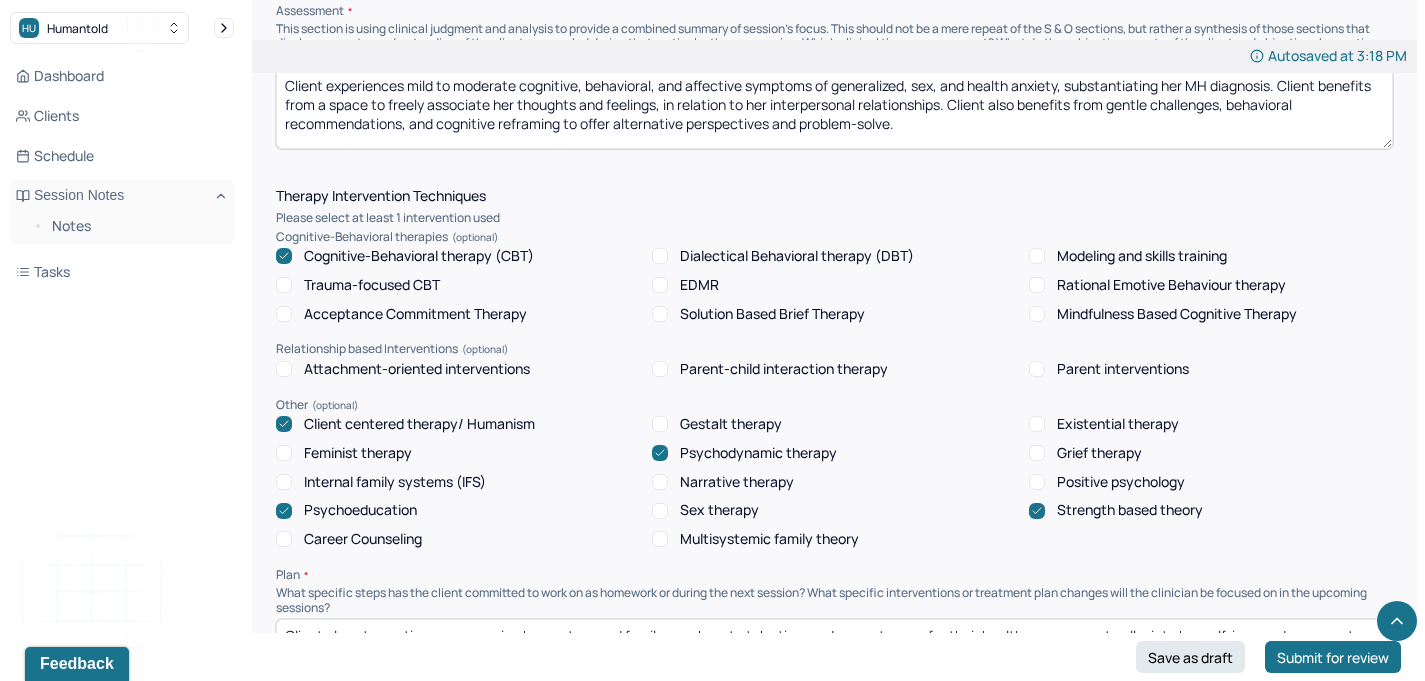 scroll, scrollTop: 1733, scrollLeft: 0, axis: vertical 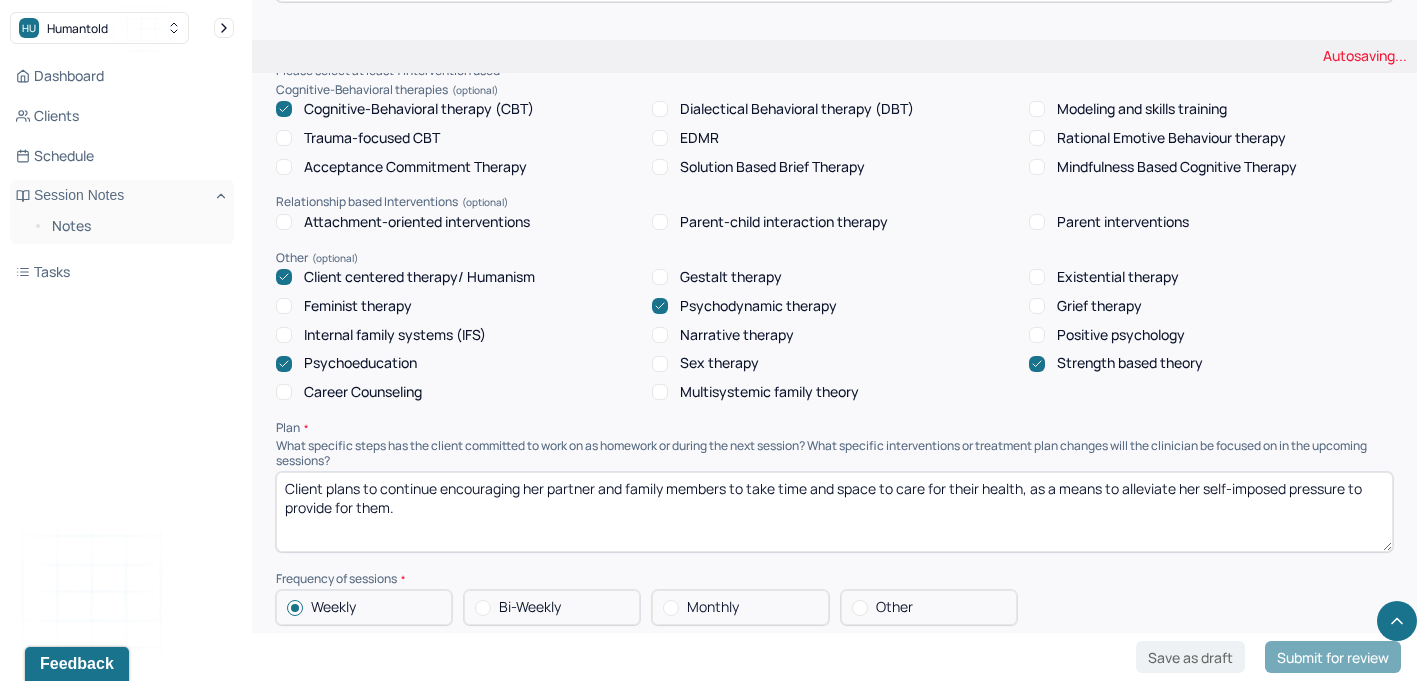 type on "Client experiences mild to moderate cognitive, behavioral, and affective symptoms of generalized, sex, and health anxiety, substantiating her MH diagnosis. Client benefits from a space to freely associate her thoughts and feelings, in relation to her interpersonal relationships. Client also benefits from gentle challenges, behavioral recommendations, and cognitive reframing to offer alternative perspectives and problem-solve." 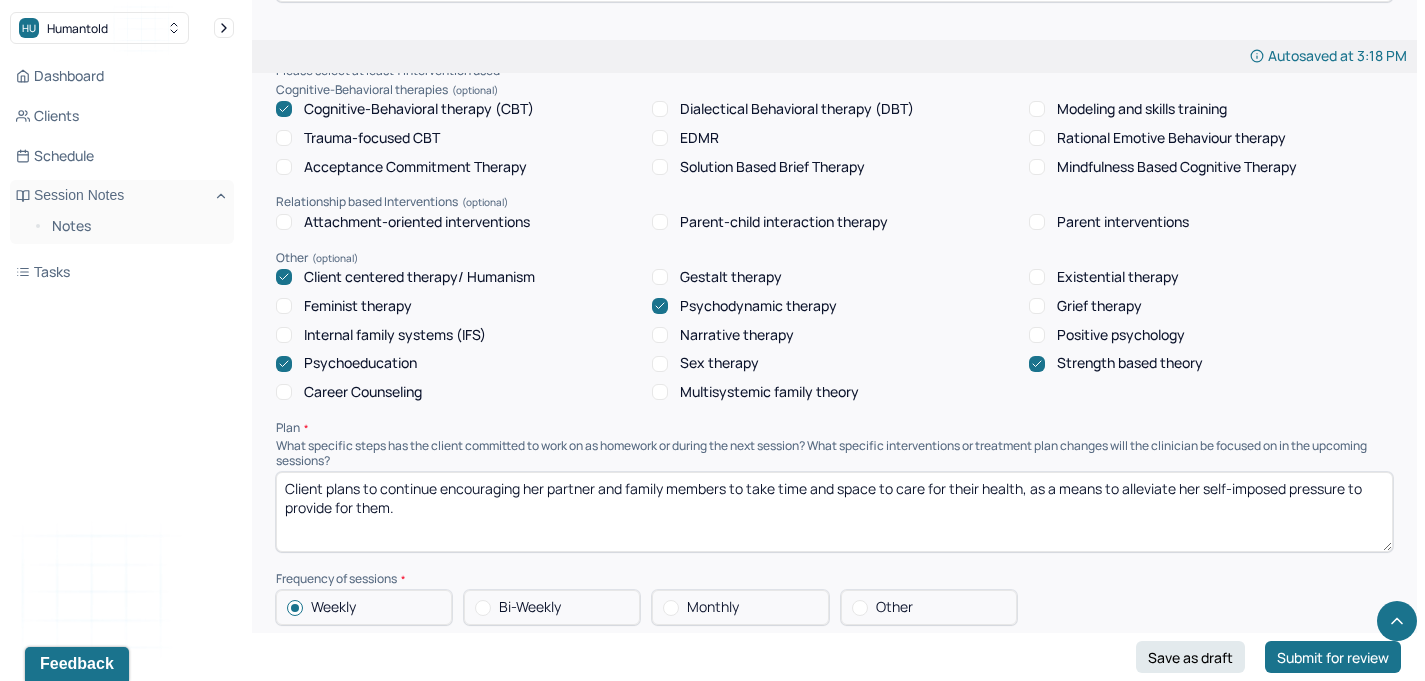 click on "Client plans to continue encouraging her partner and family members to take time and space to care for their health, as a means to alleviate her self-imposed pressure to provide for them." at bounding box center (834, 512) 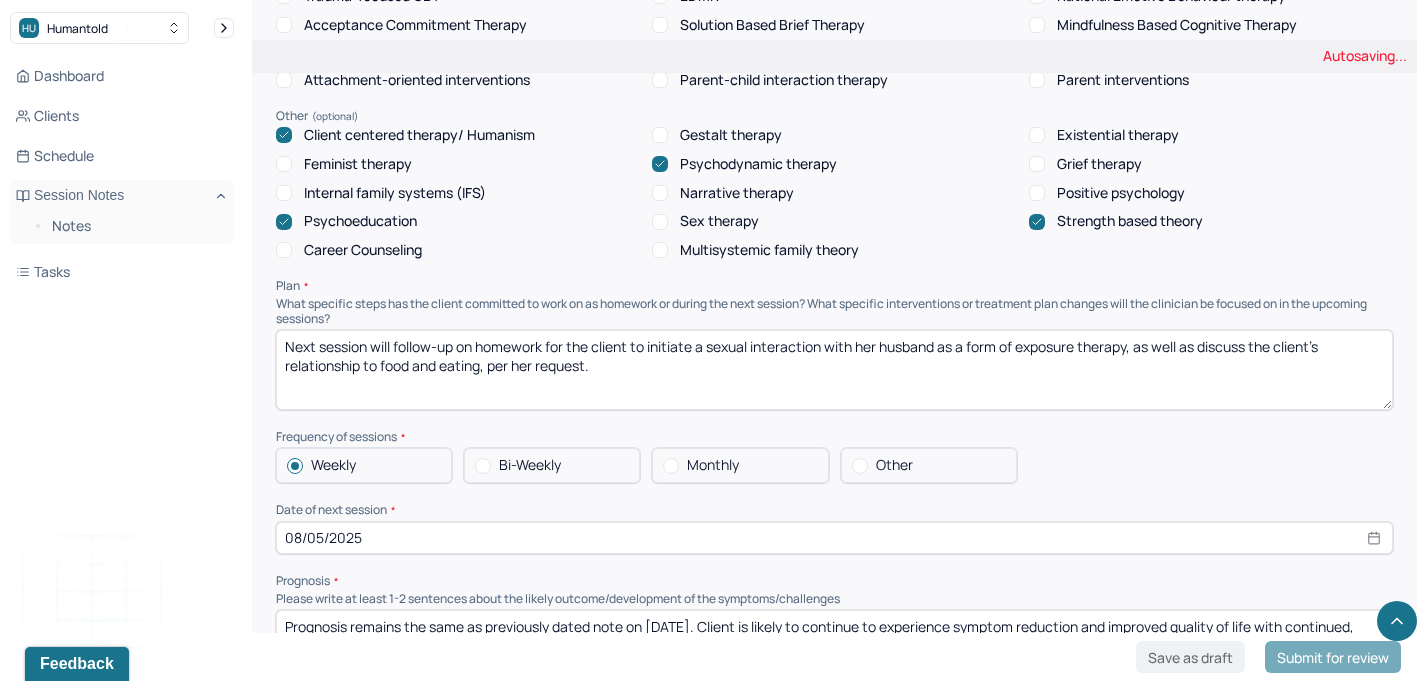 scroll, scrollTop: 1875, scrollLeft: 0, axis: vertical 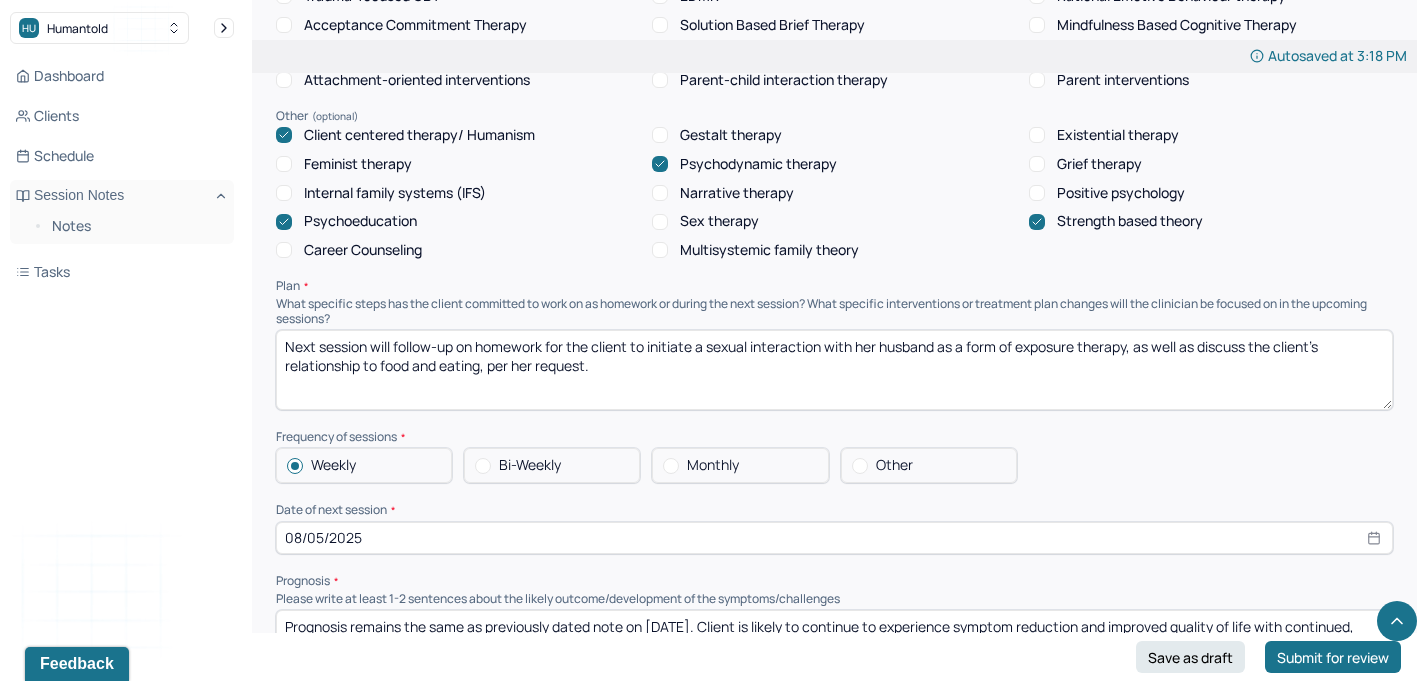 type on "Next session will follow-up on homework for the client to initiate a sexual interaction with her husband as a form of exposure therapy, as well as discuss the client's relationship to food and eating, per her request." 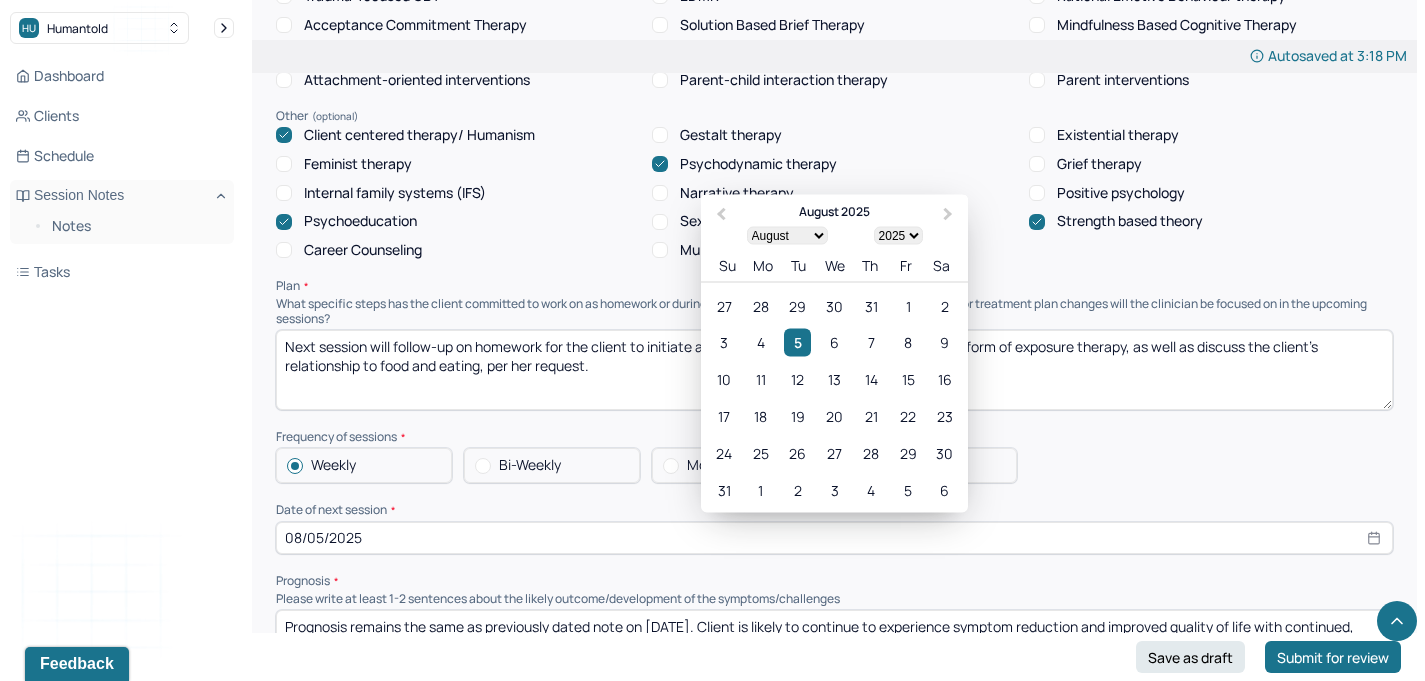 click on "08/05/2025" at bounding box center [834, 538] 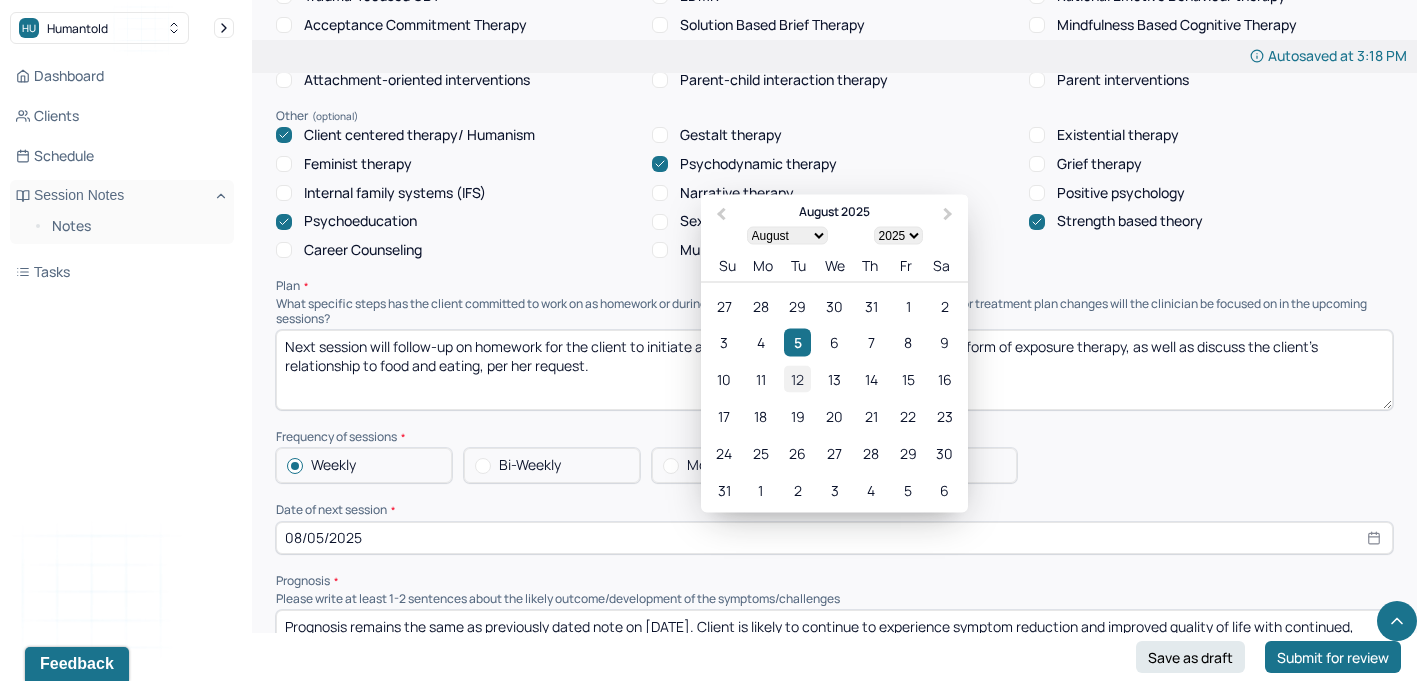 click on "12" at bounding box center (797, 378) 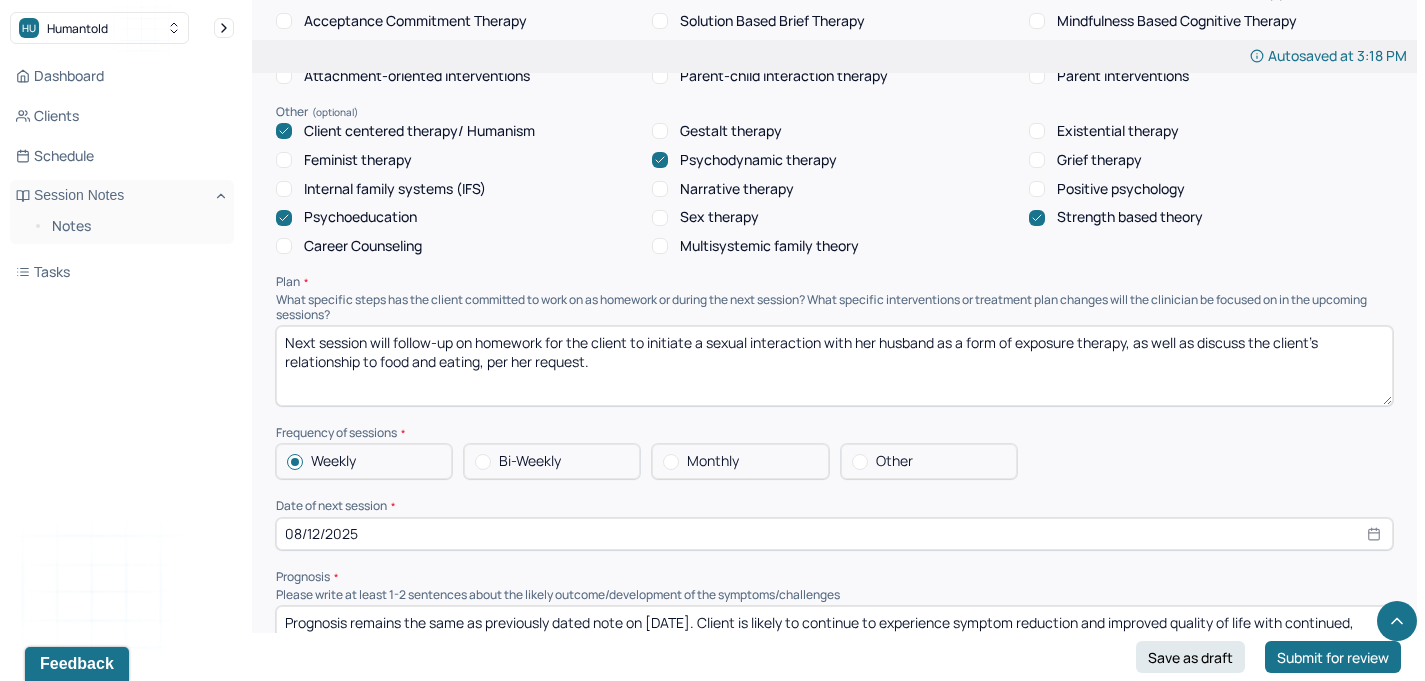 scroll, scrollTop: 1879, scrollLeft: 0, axis: vertical 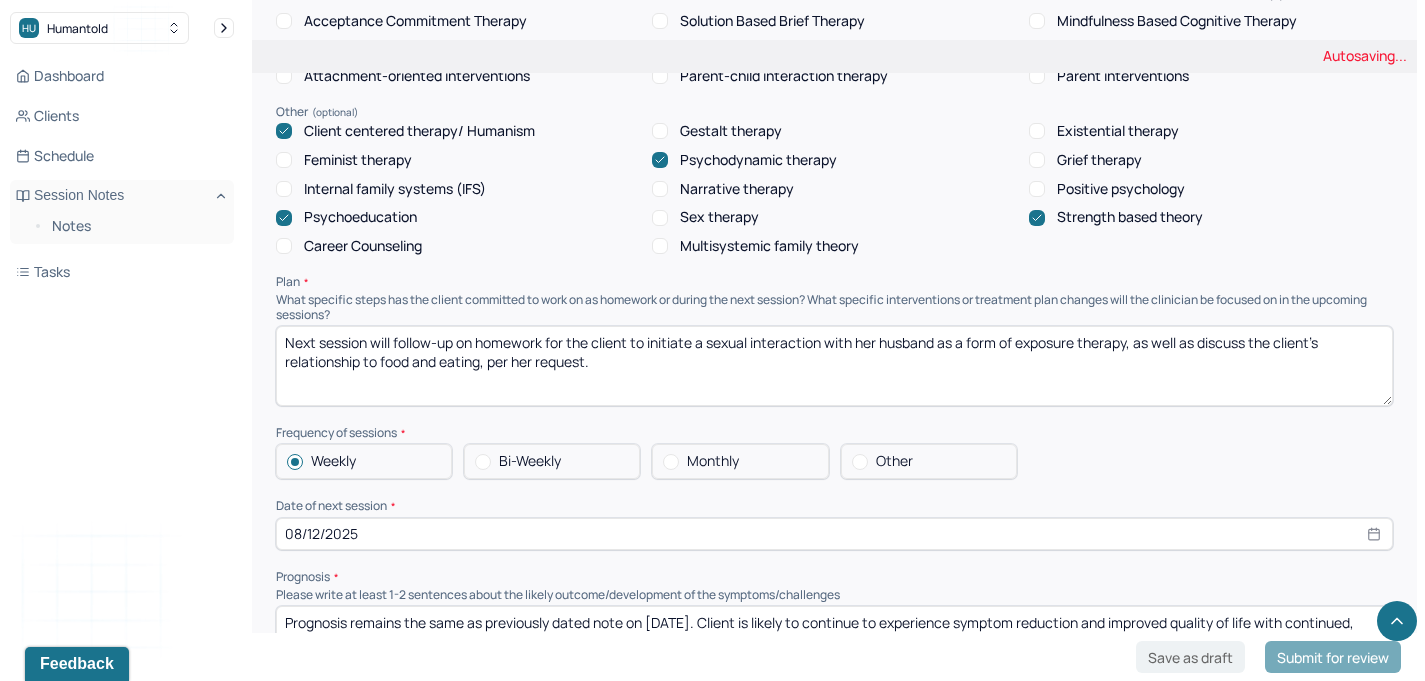 click on "Prognosis remains the same as previously dated note on [DATE]. Client is likely to continue to experience symptom reduction and improved quality of life with continued, weekly psychotherapy sessions." at bounding box center [834, 646] 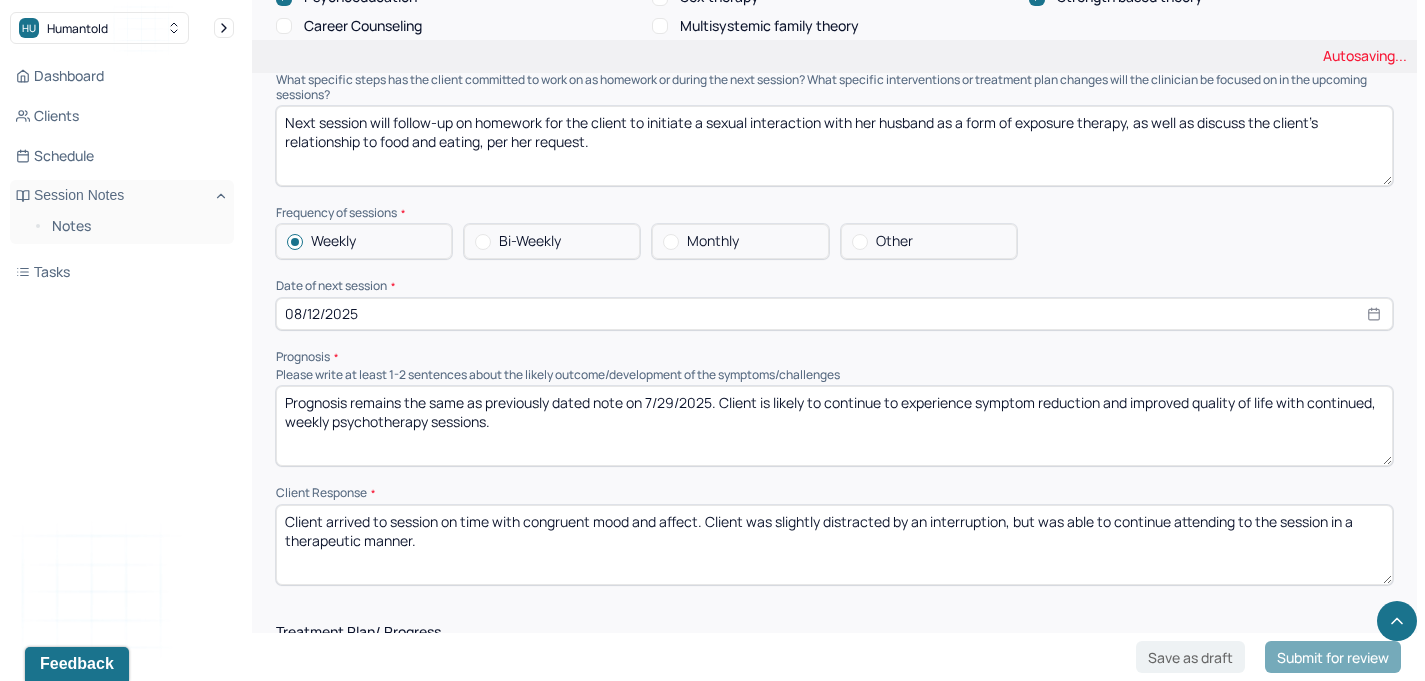 scroll, scrollTop: 2100, scrollLeft: 0, axis: vertical 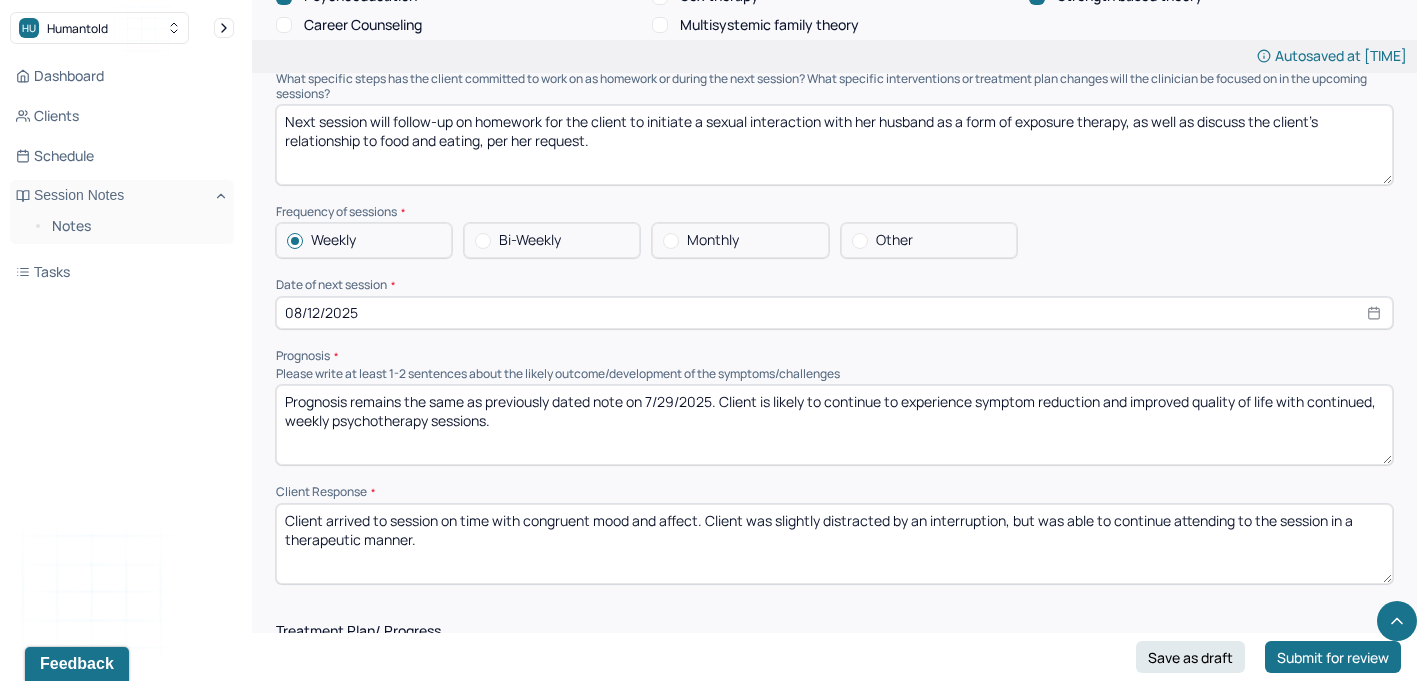 type on "Prognosis remains the same as previously dated note on 7/29/2025. Client is likely to continue to experience symptom reduction and improved quality of life with continued, weekly psychotherapy sessions." 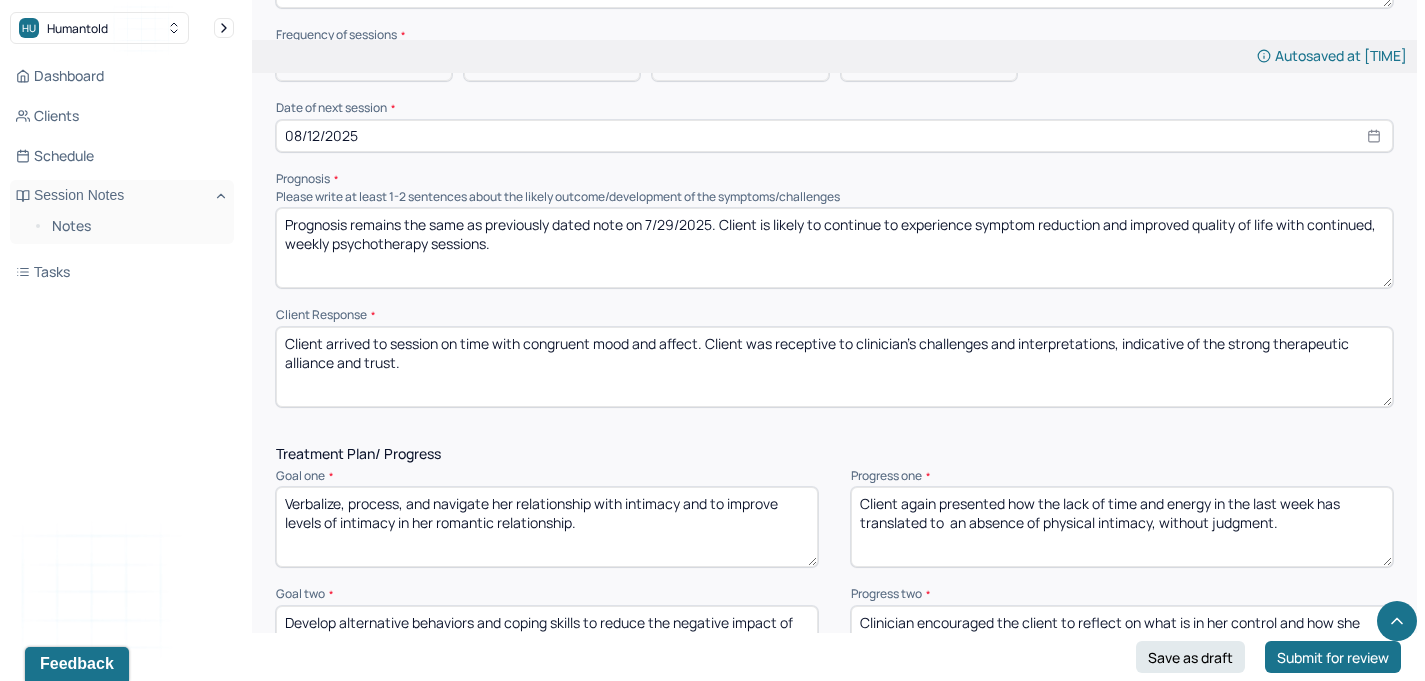 scroll, scrollTop: 2278, scrollLeft: 0, axis: vertical 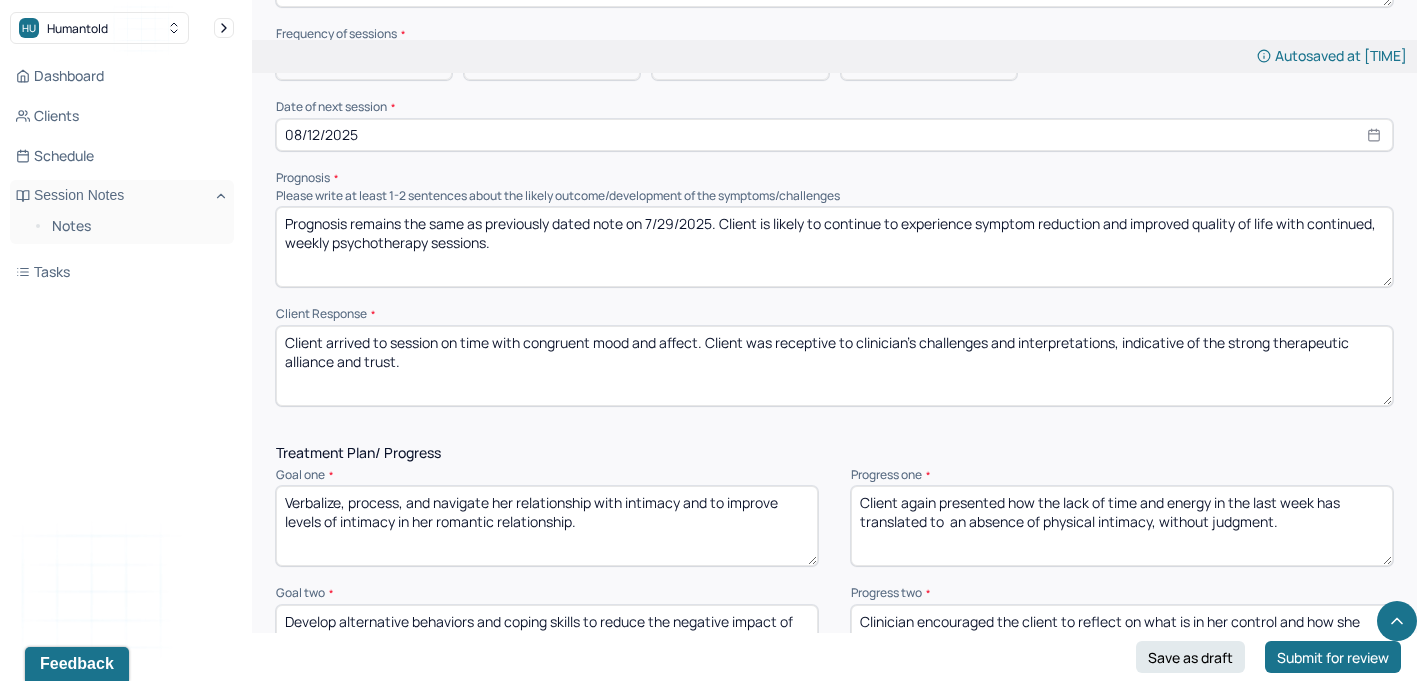 type on "Client arrived to session on time with congruent mood and affect. Client was receptive to clinician's challenges and interpretations, indicative of the strong therapeutic alliance and trust." 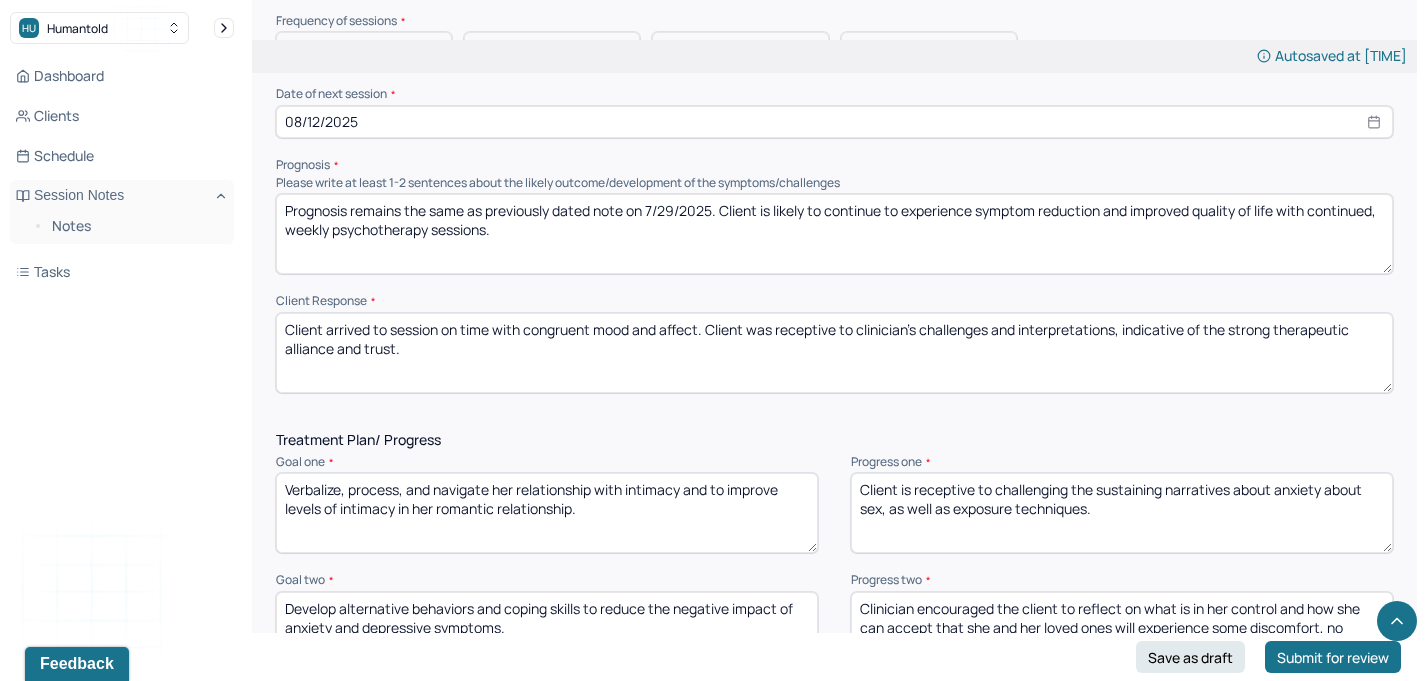 scroll, scrollTop: 2425, scrollLeft: 0, axis: vertical 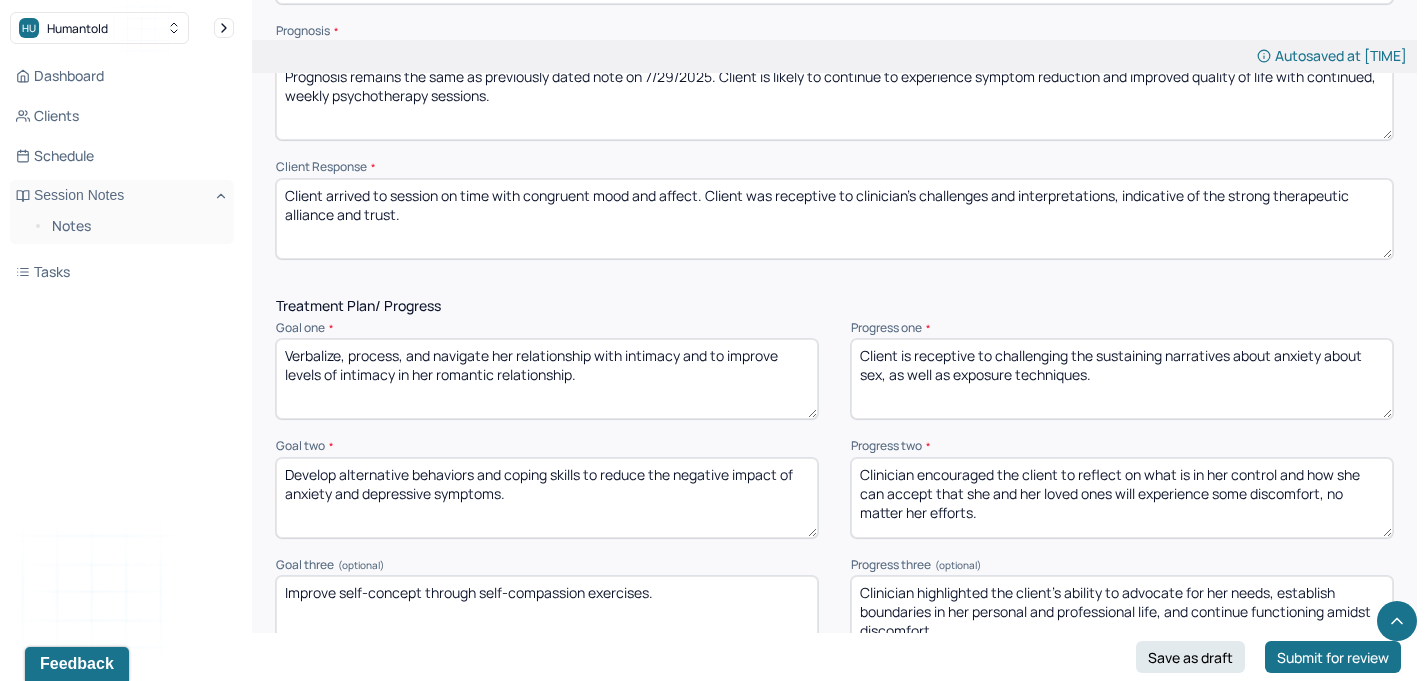 type on "Client is receptive to challenging the sustaining narratives about anxiety about sex, as well as exposure techniques." 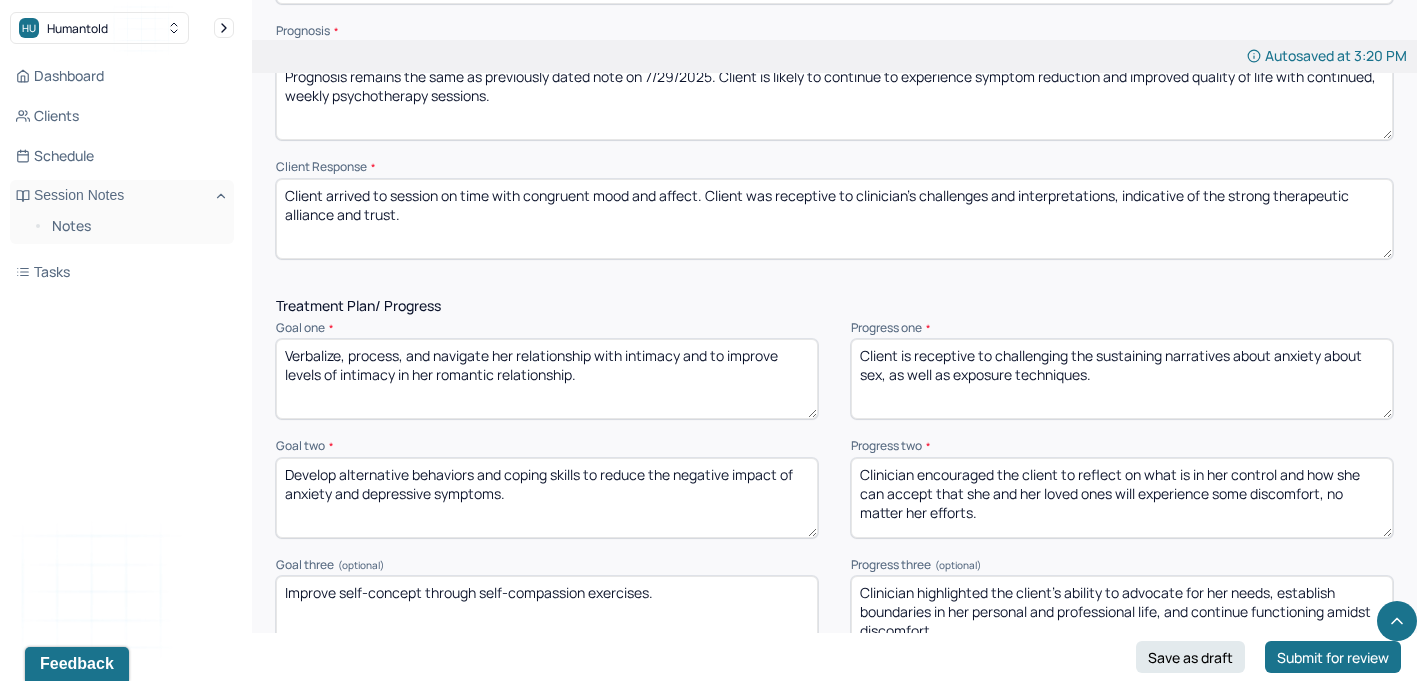 click on "Clinician encouraged the client to reflect on what is in her control and how she can accept that she and her loved ones will experience some discomfort, no matter her efforts." at bounding box center (1122, 498) 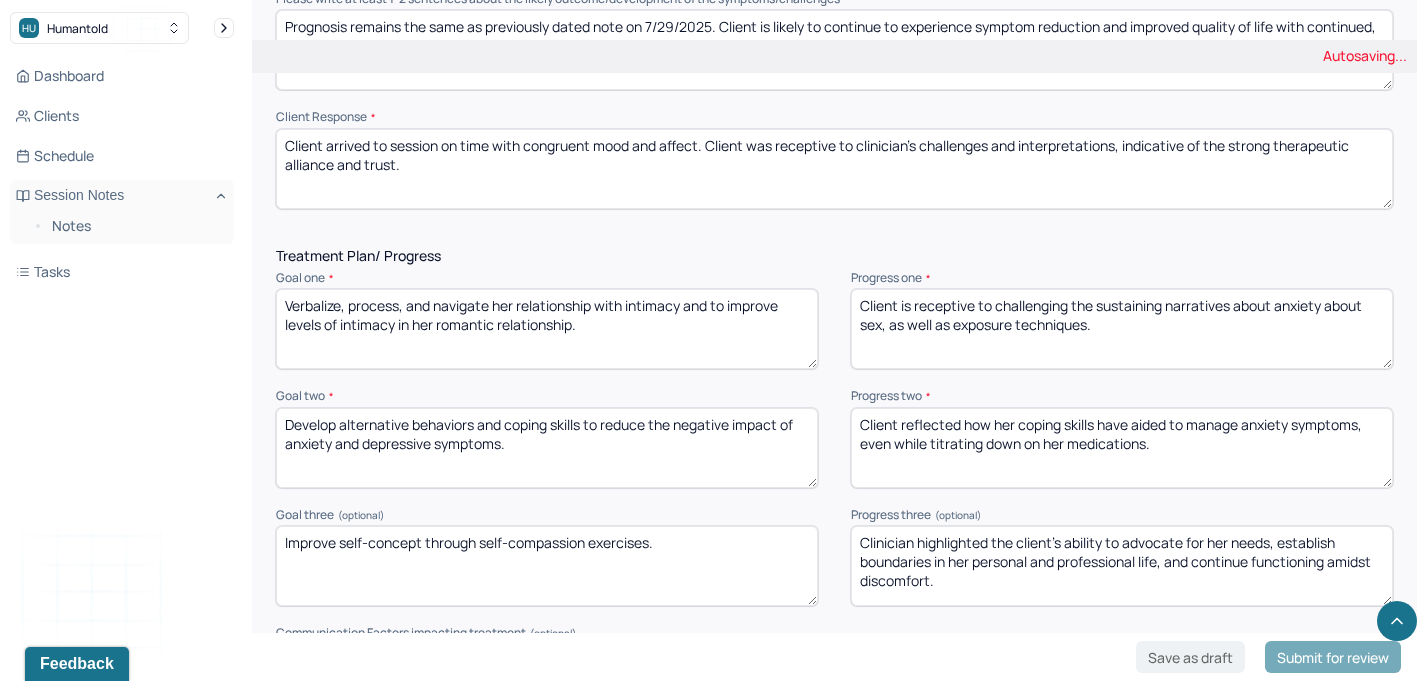 scroll, scrollTop: 2477, scrollLeft: 0, axis: vertical 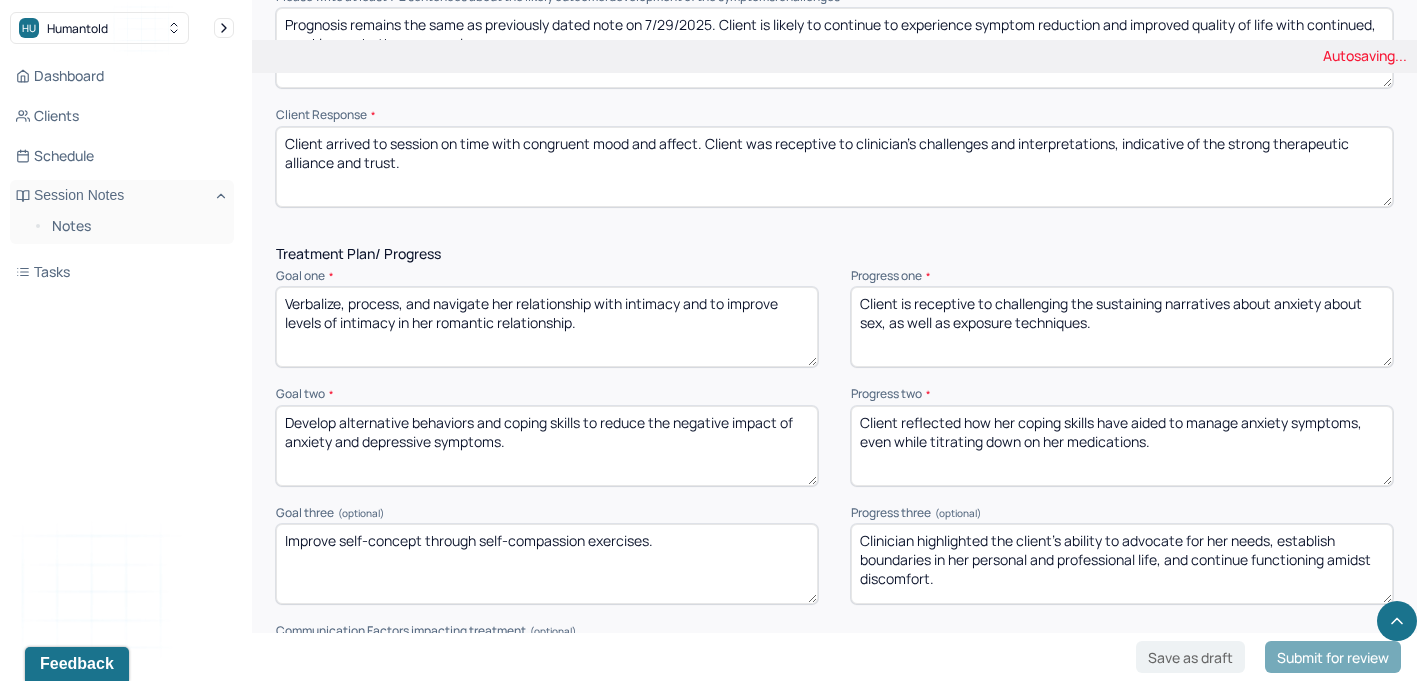 type on "Client reflected how her coping skills have aided to manage anxiety symptoms, even while titrating down on her medications." 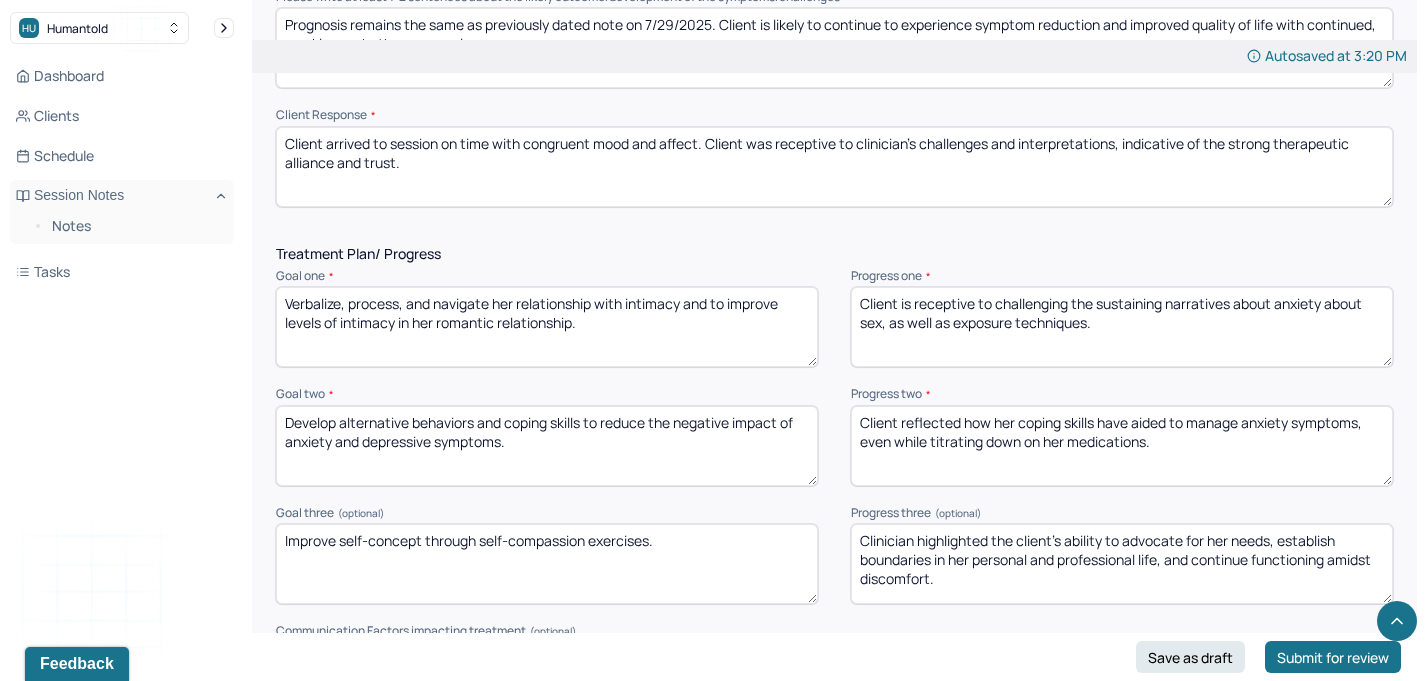 click on "Clinician highlighted the client's ability to advocate for her needs, establish boundaries in her personal and professional life, and continue functioning amidst discomfort." at bounding box center [1122, 564] 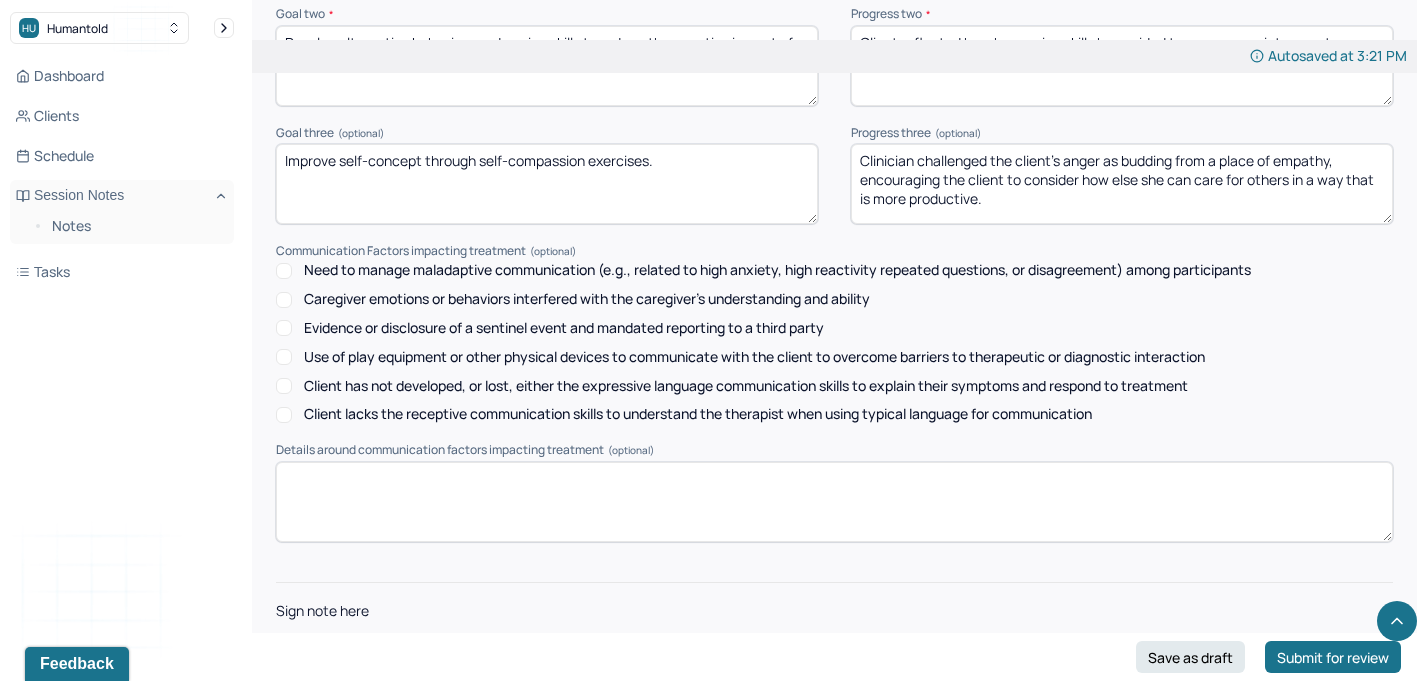 scroll, scrollTop: 2892, scrollLeft: 0, axis: vertical 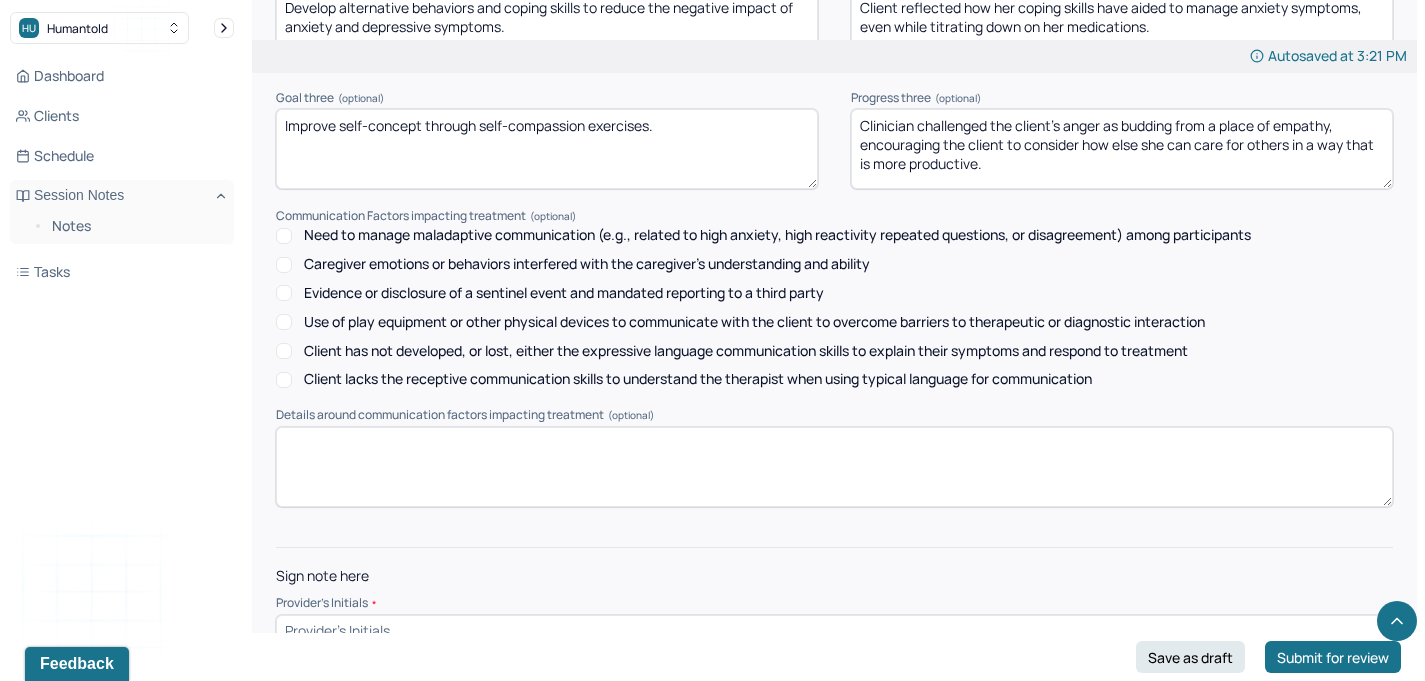 type on "Clinician challenged the client's anger as budding from a place of empathy, encouraging the client to consider how else she can care for others in a way that is more productive." 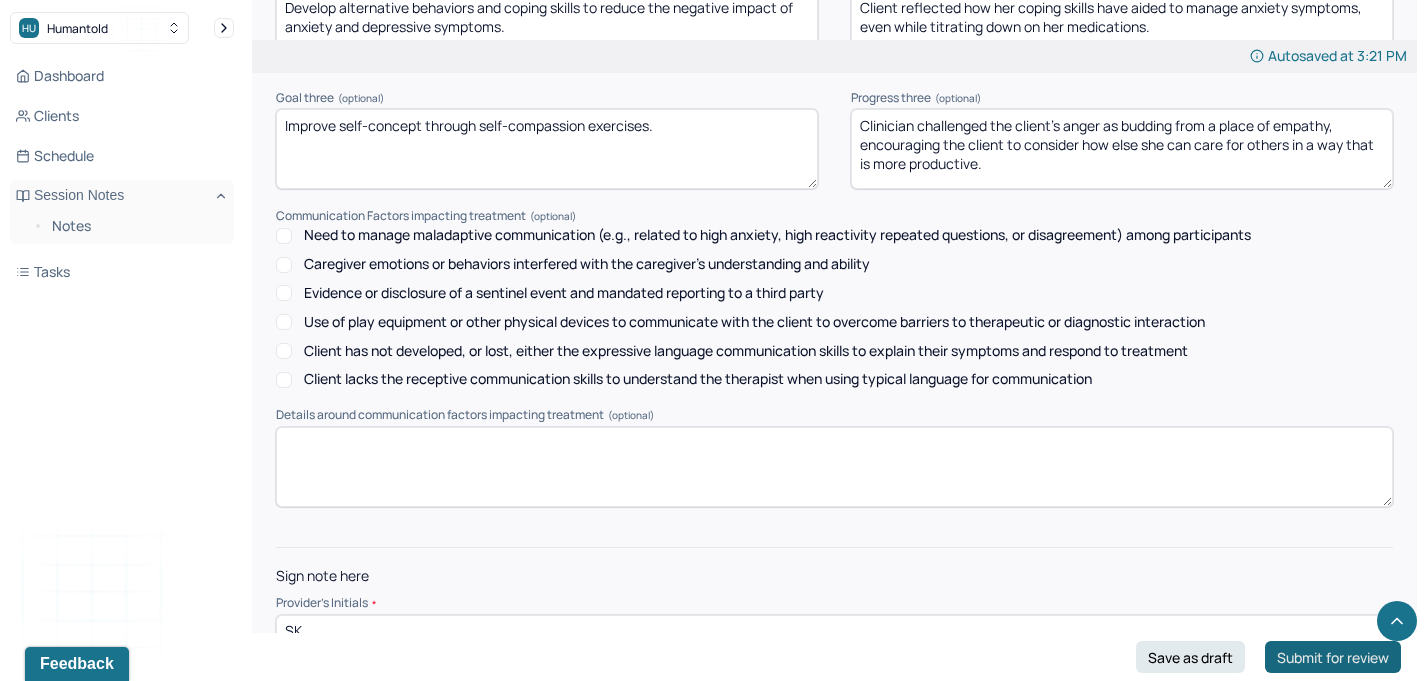 type on "SK" 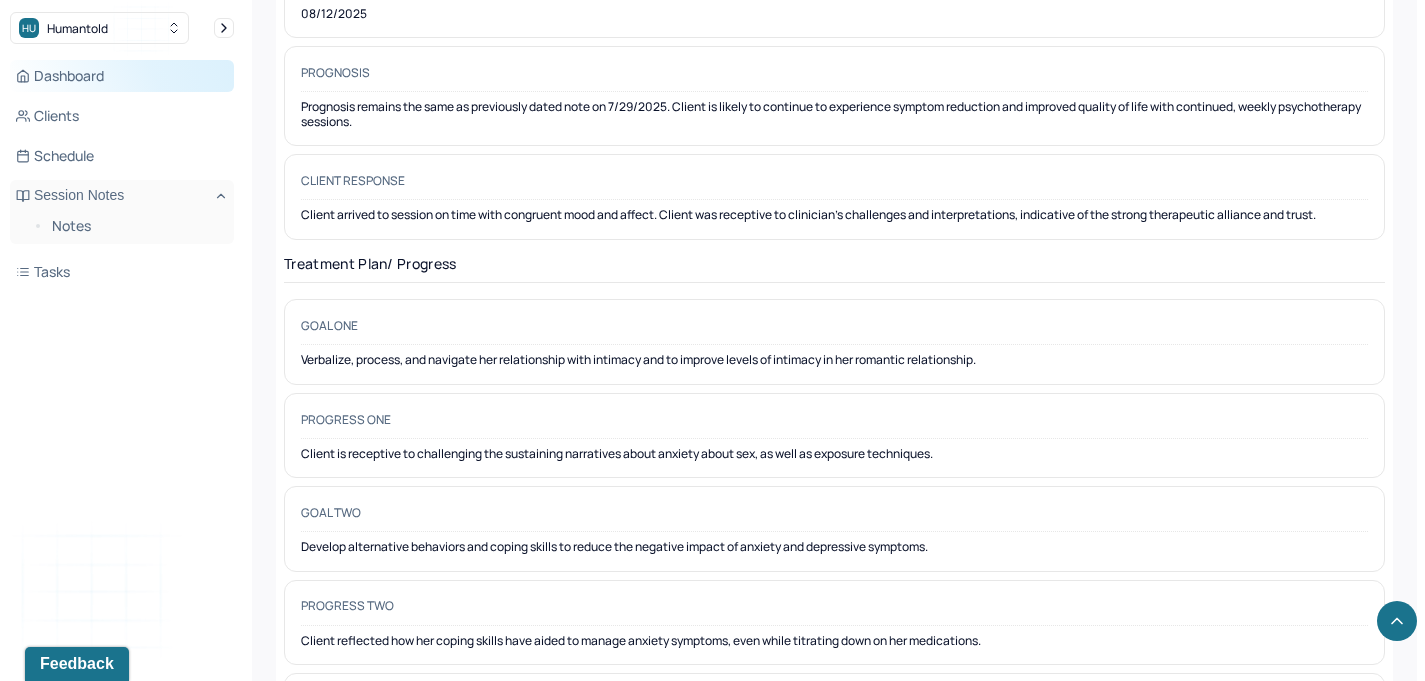 click on "Dashboard" at bounding box center (122, 76) 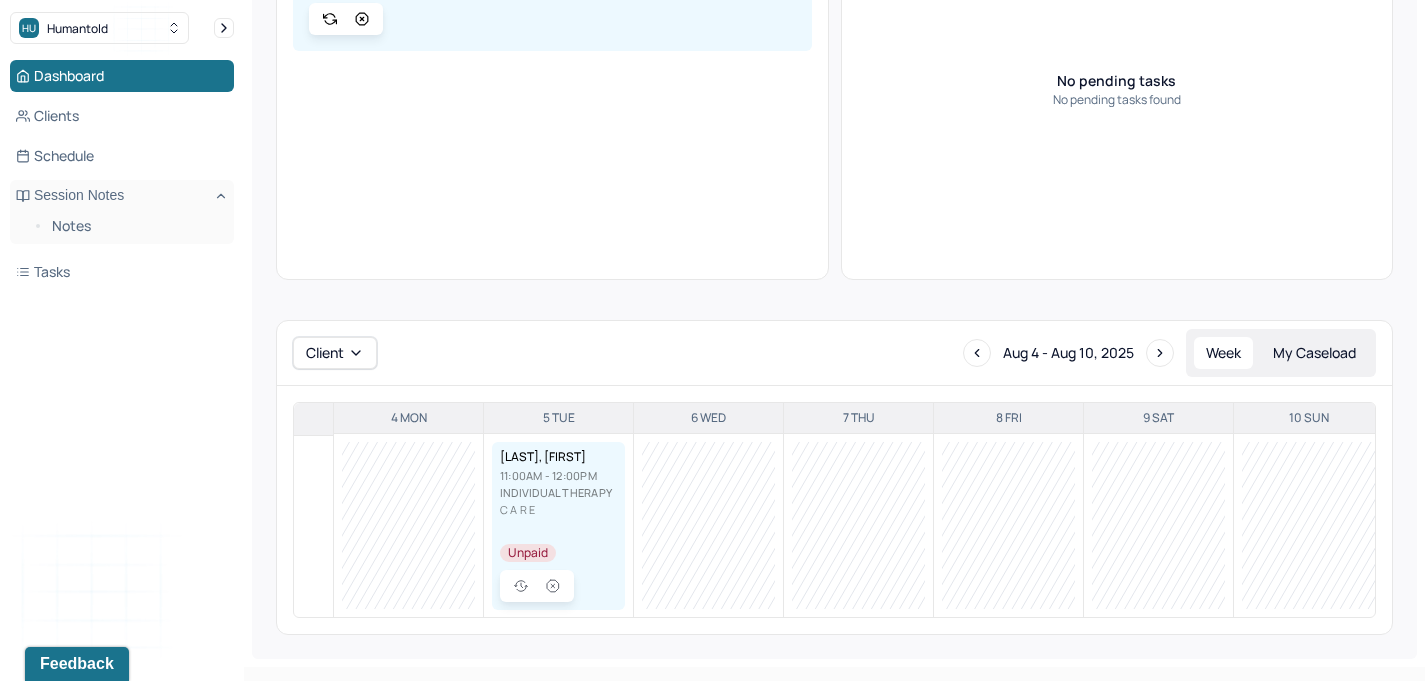 scroll, scrollTop: 0, scrollLeft: 0, axis: both 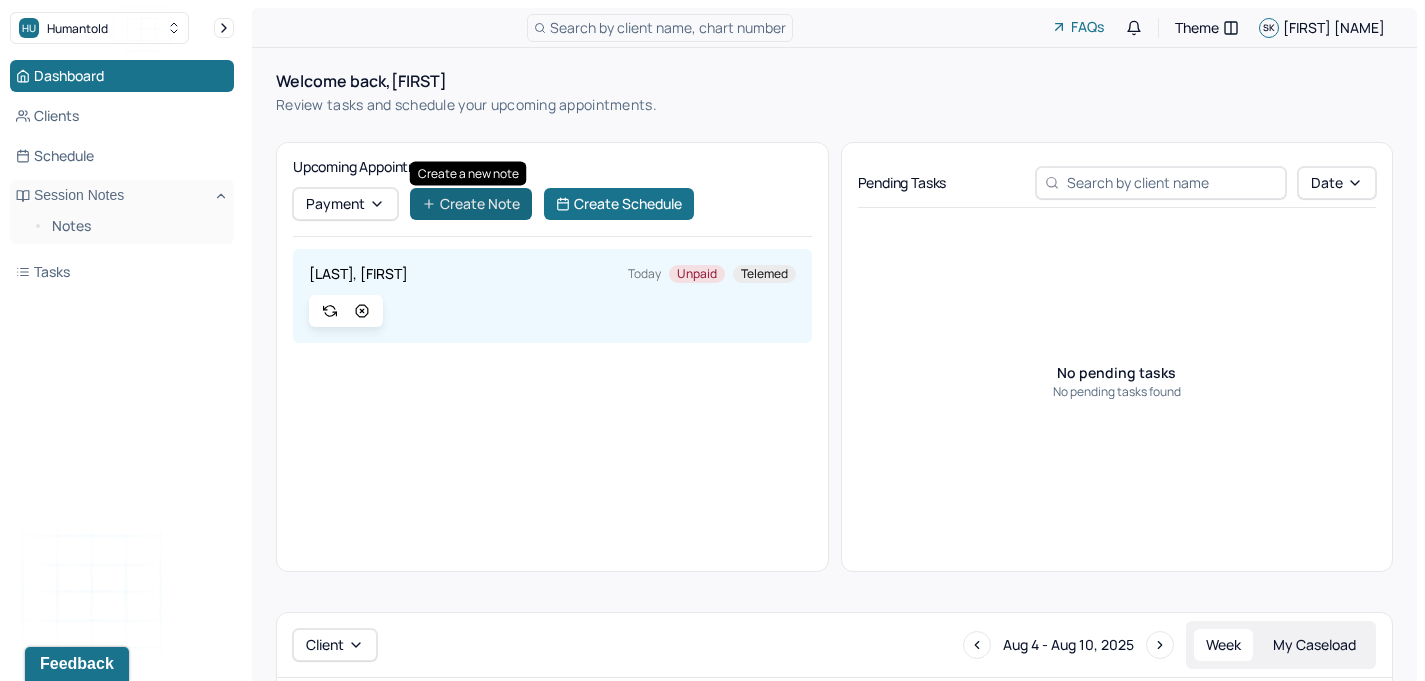 click on "Create Note" at bounding box center (471, 204) 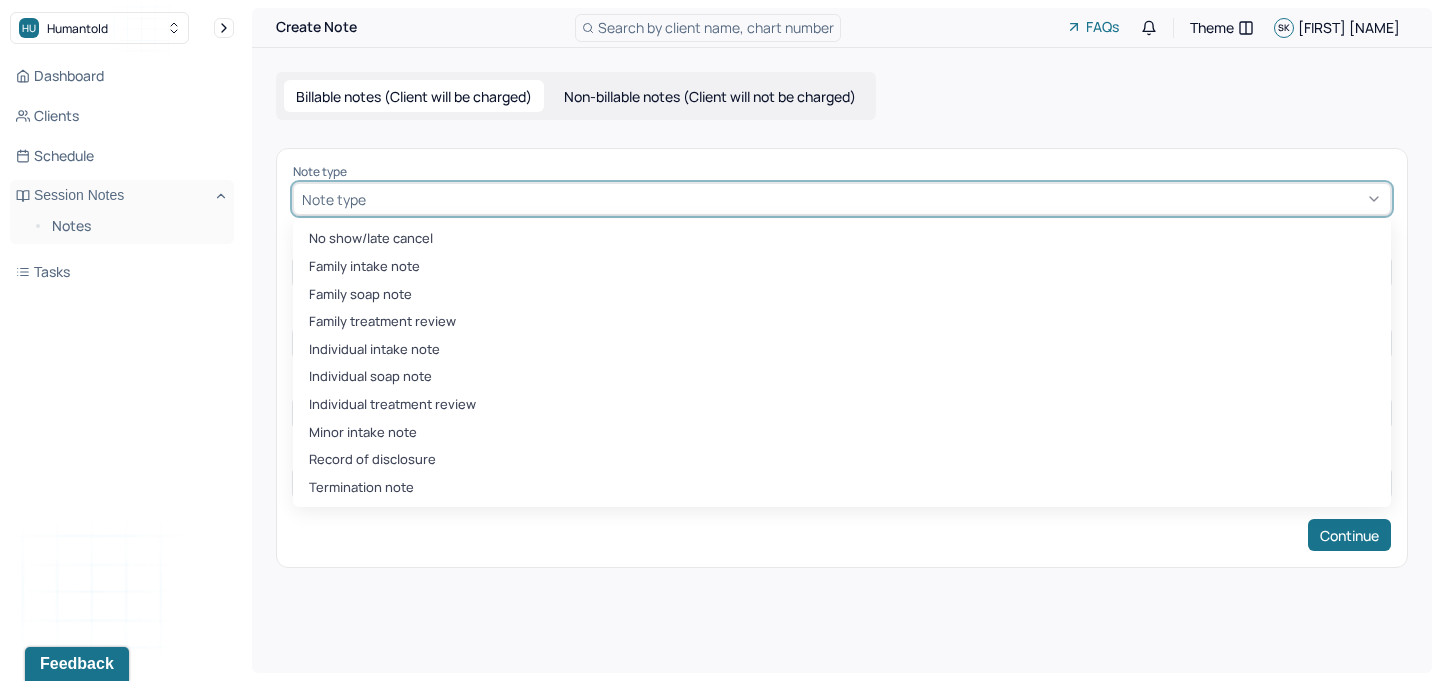 click at bounding box center (876, 199) 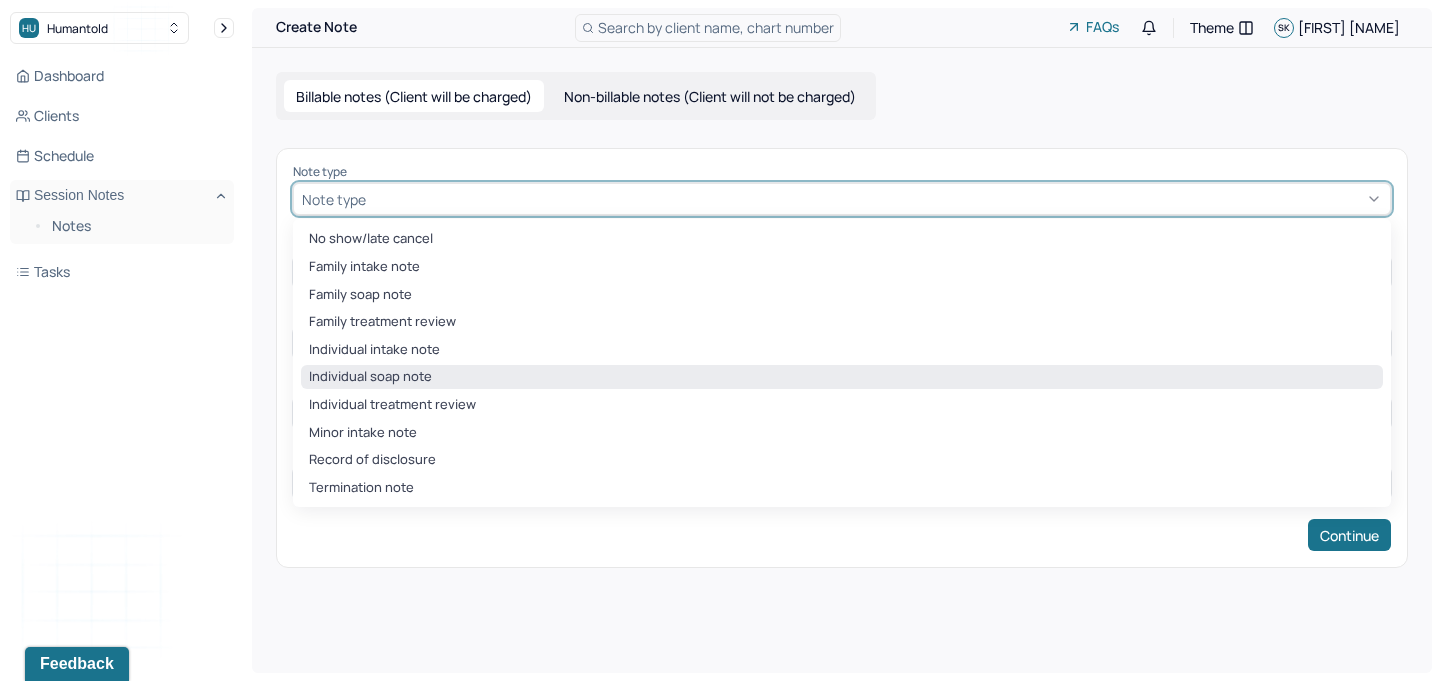 click on "Individual soap note" at bounding box center (842, 377) 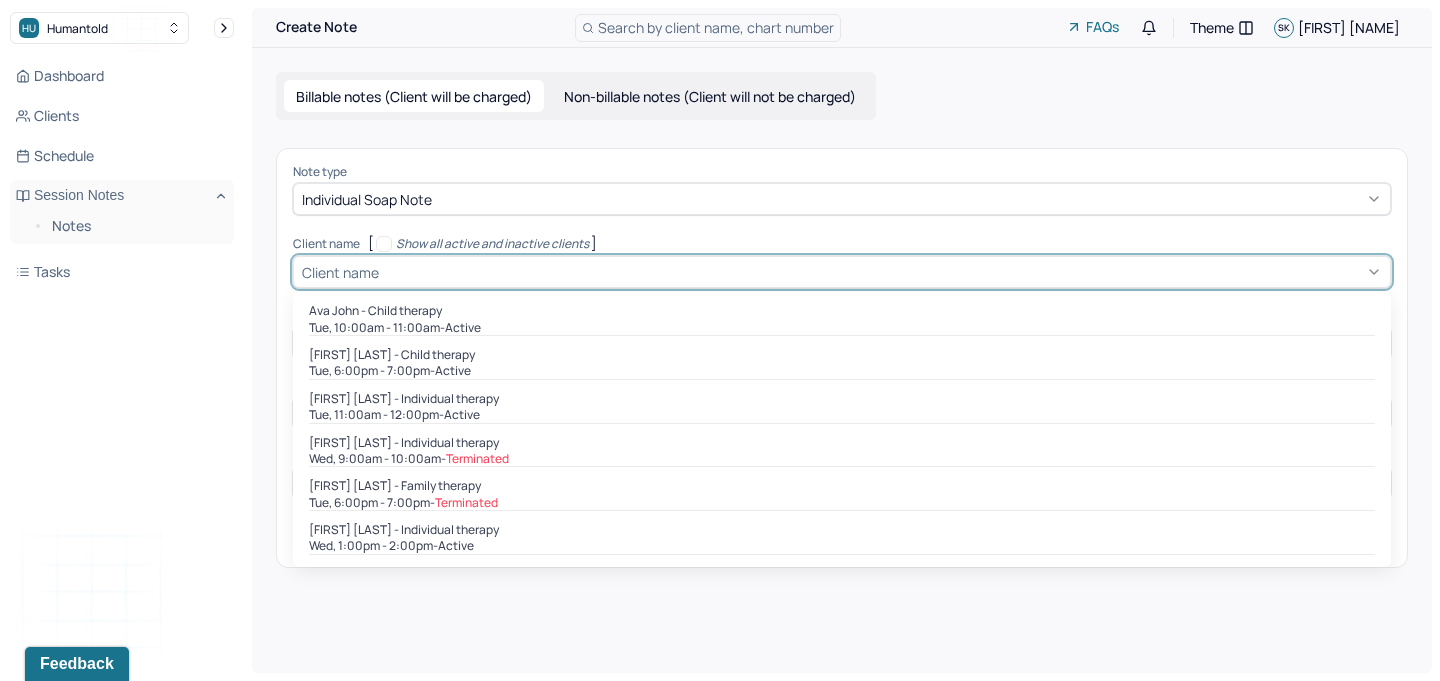 click on "Client name" at bounding box center [842, 272] 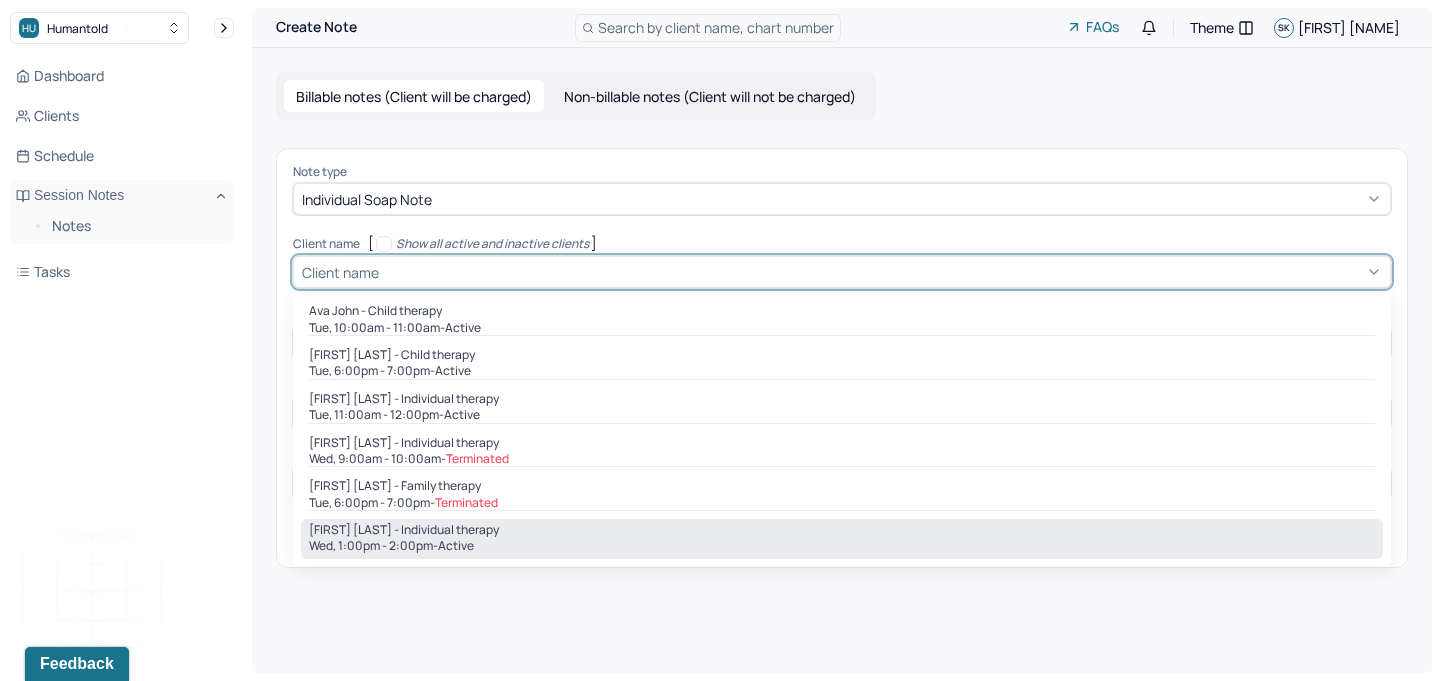 click on "[FIRST] [LAST] - Individual therapy" at bounding box center (404, 530) 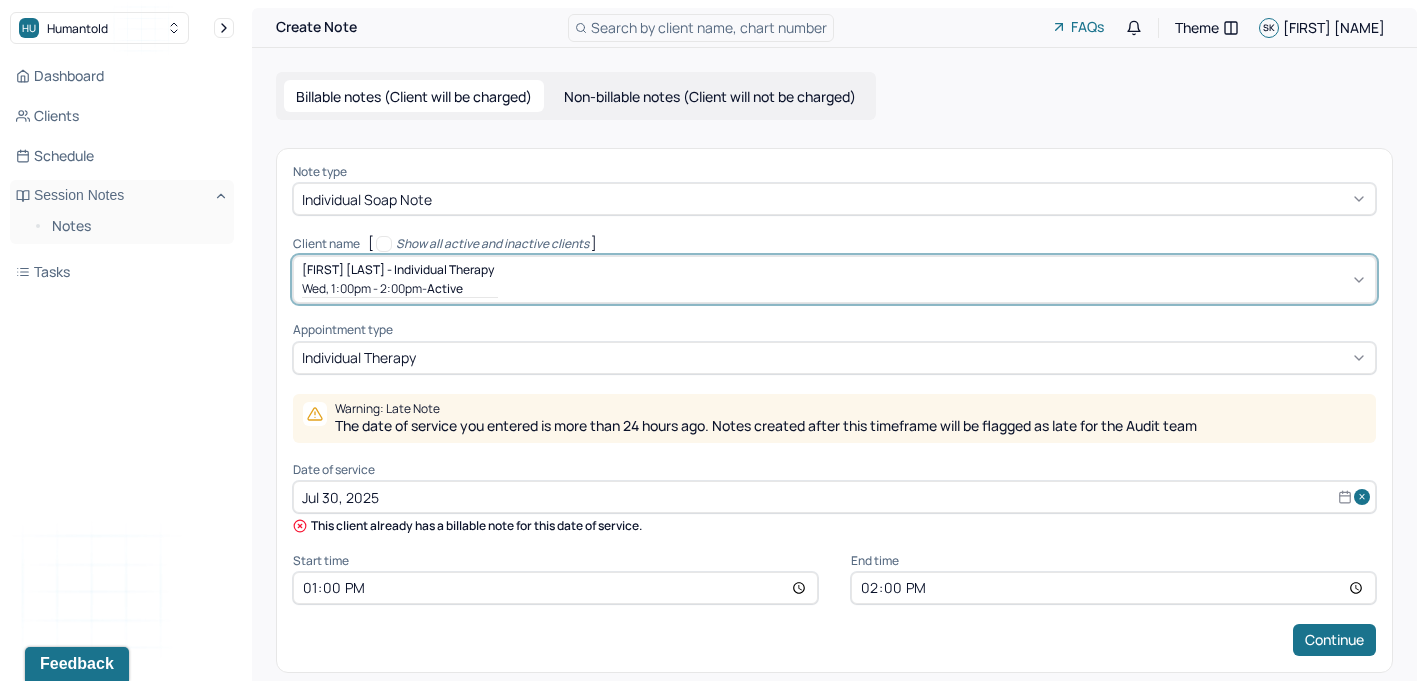click on "Jul 30, 2025" at bounding box center (834, 497) 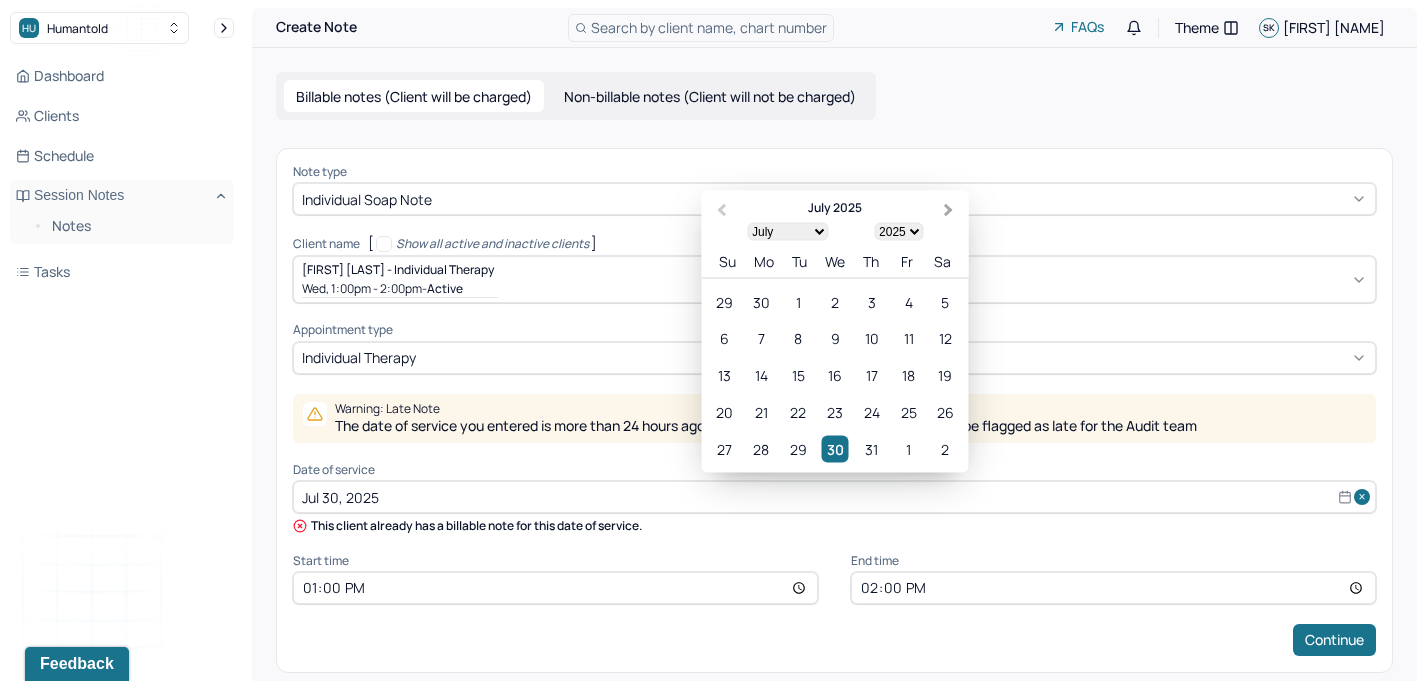 click on "Next Month" at bounding box center [951, 212] 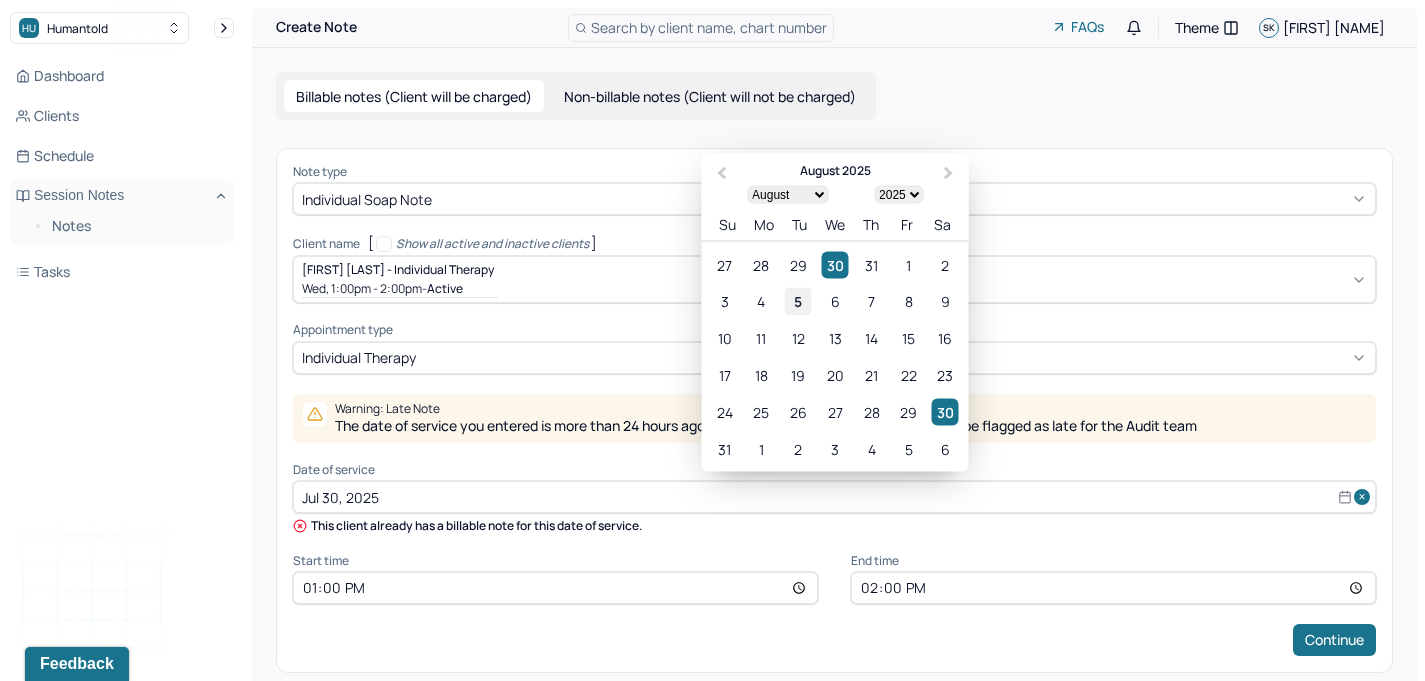 click on "5" at bounding box center (798, 301) 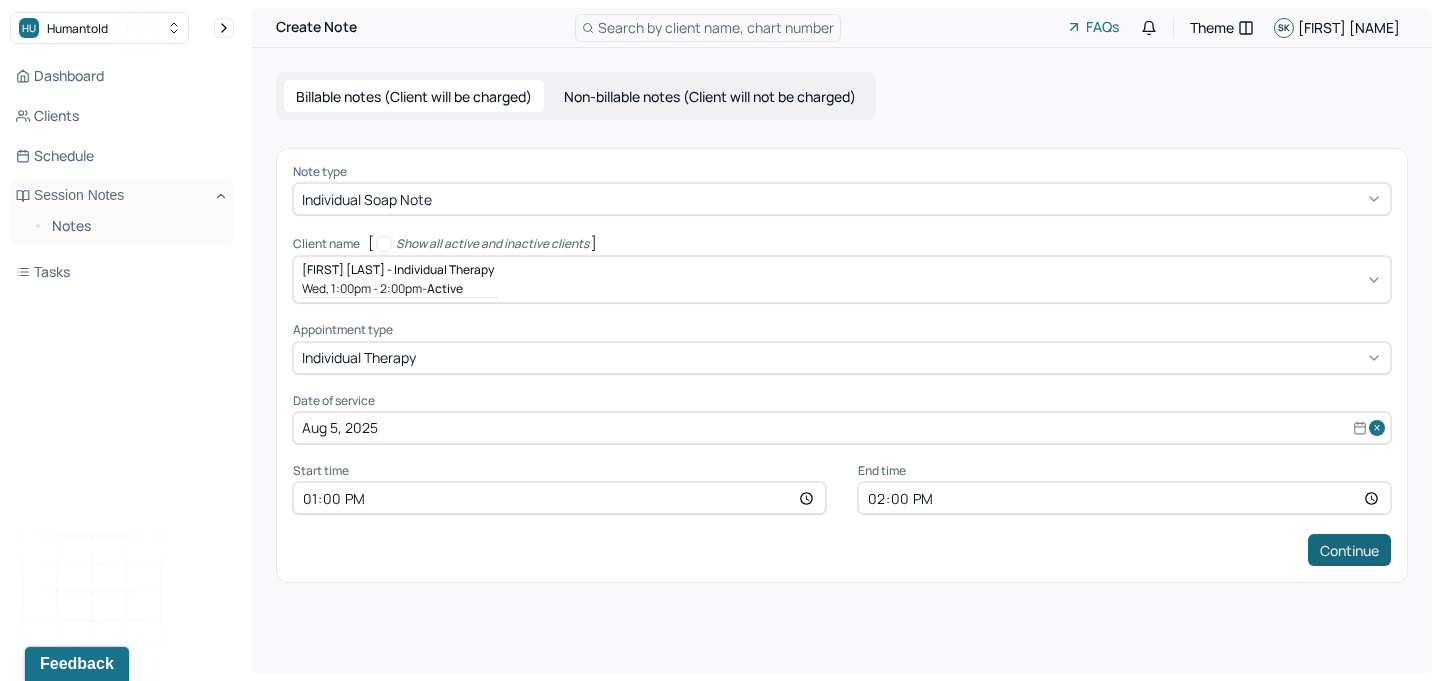 click on "Continue" at bounding box center (1349, 550) 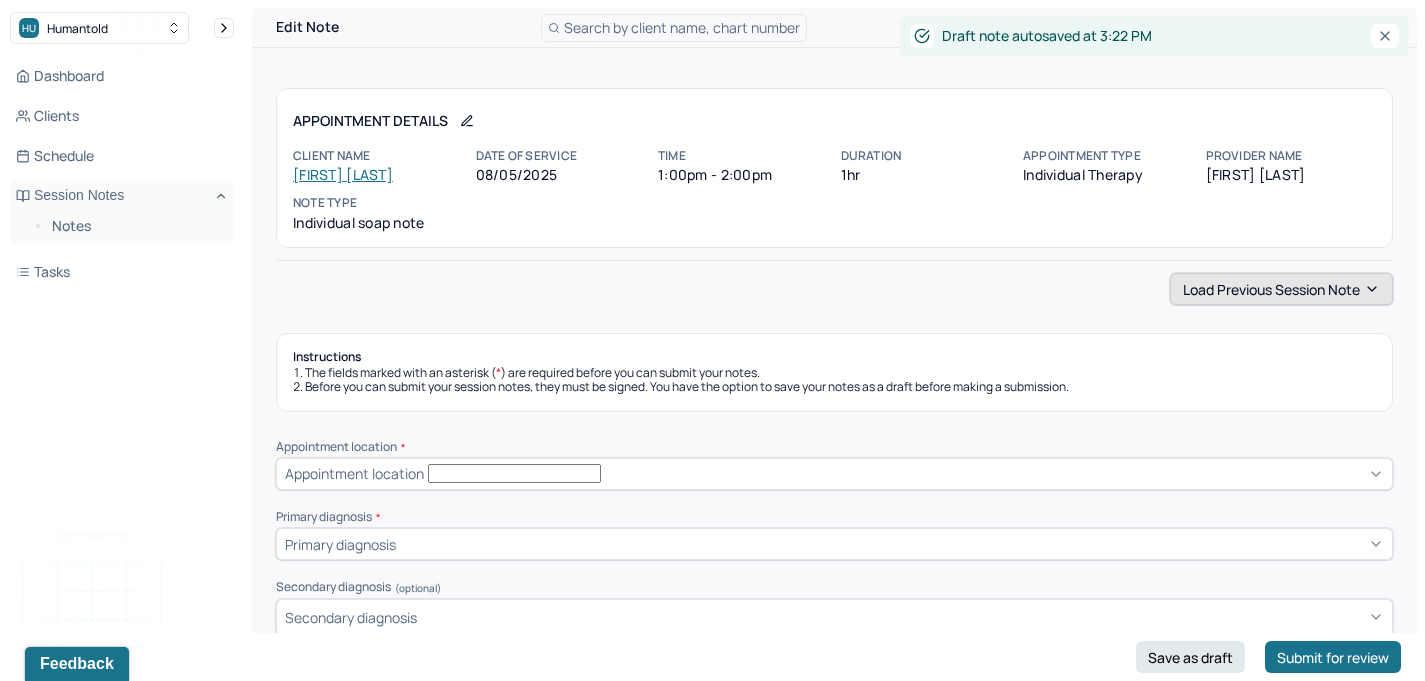 click on "Load previous session note" at bounding box center [1281, 289] 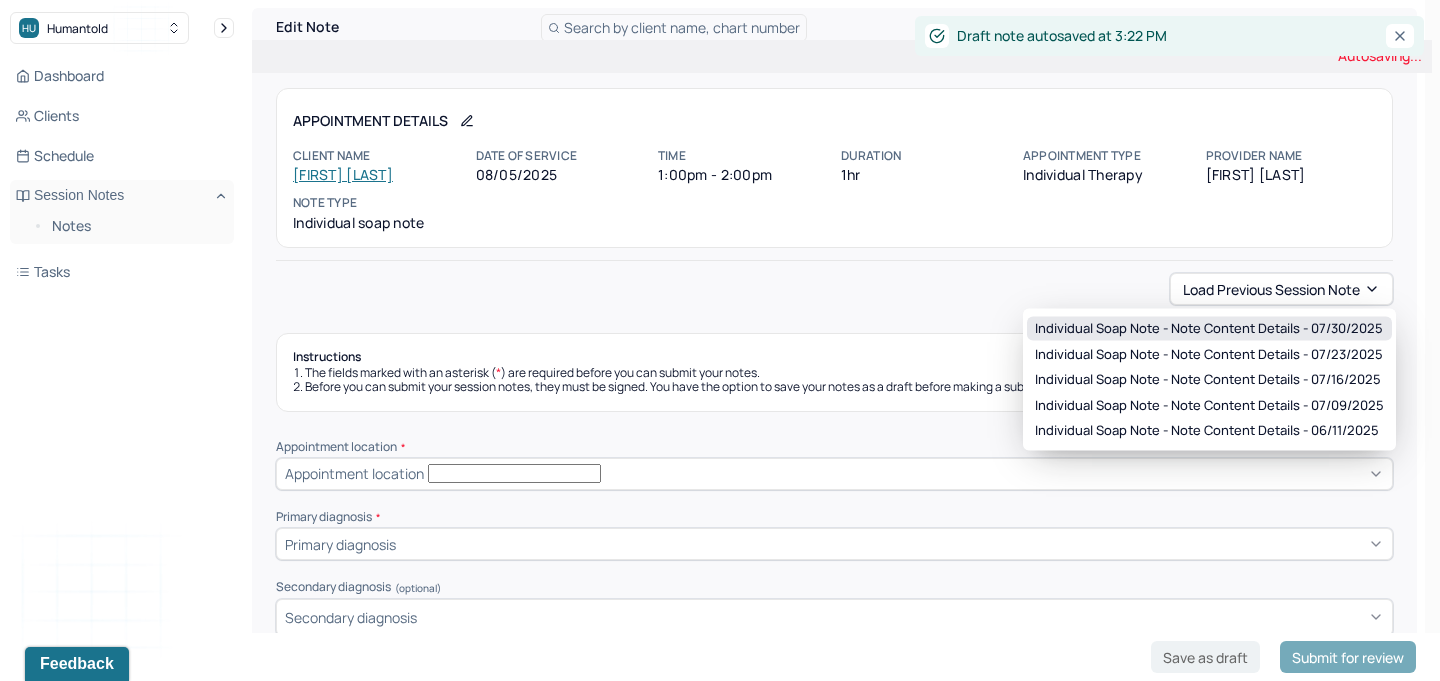 click on "Individual soap note   - Note content Details -   07/30/2025" at bounding box center (1209, 329) 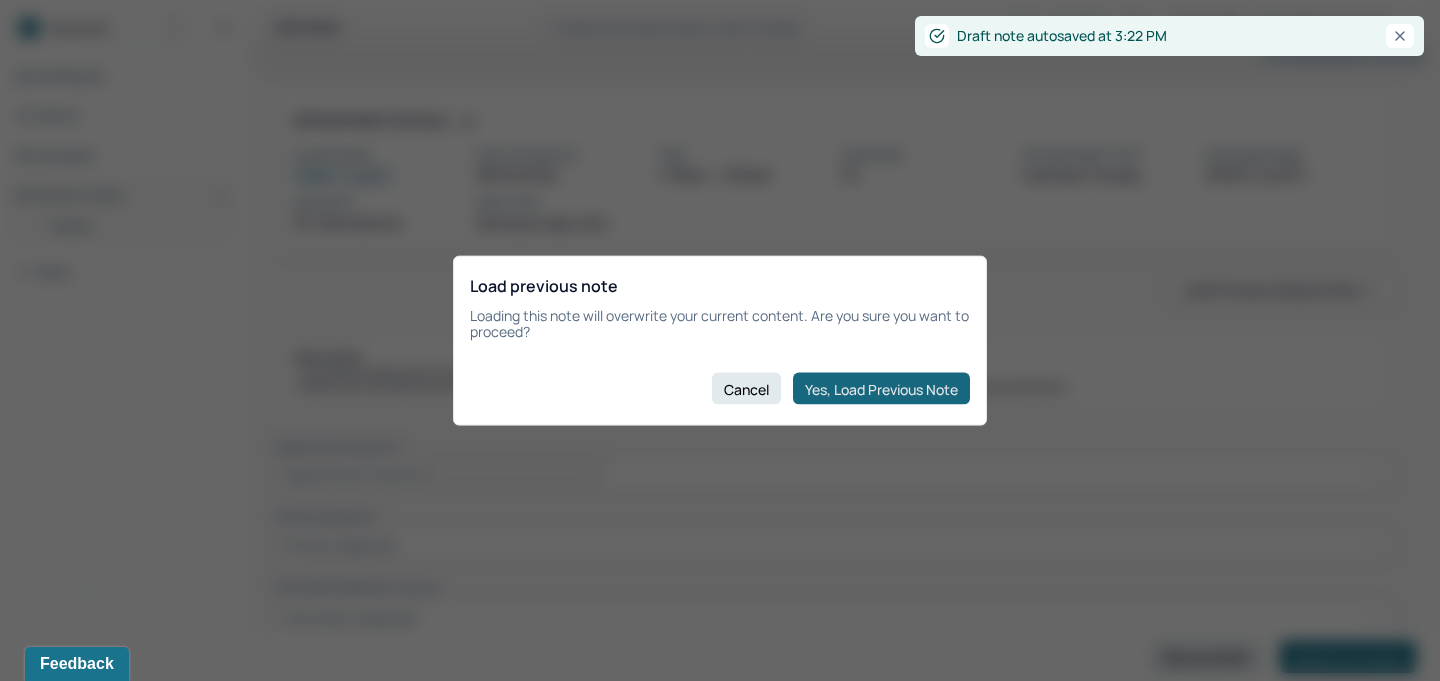 click on "Yes, Load Previous Note" at bounding box center [881, 389] 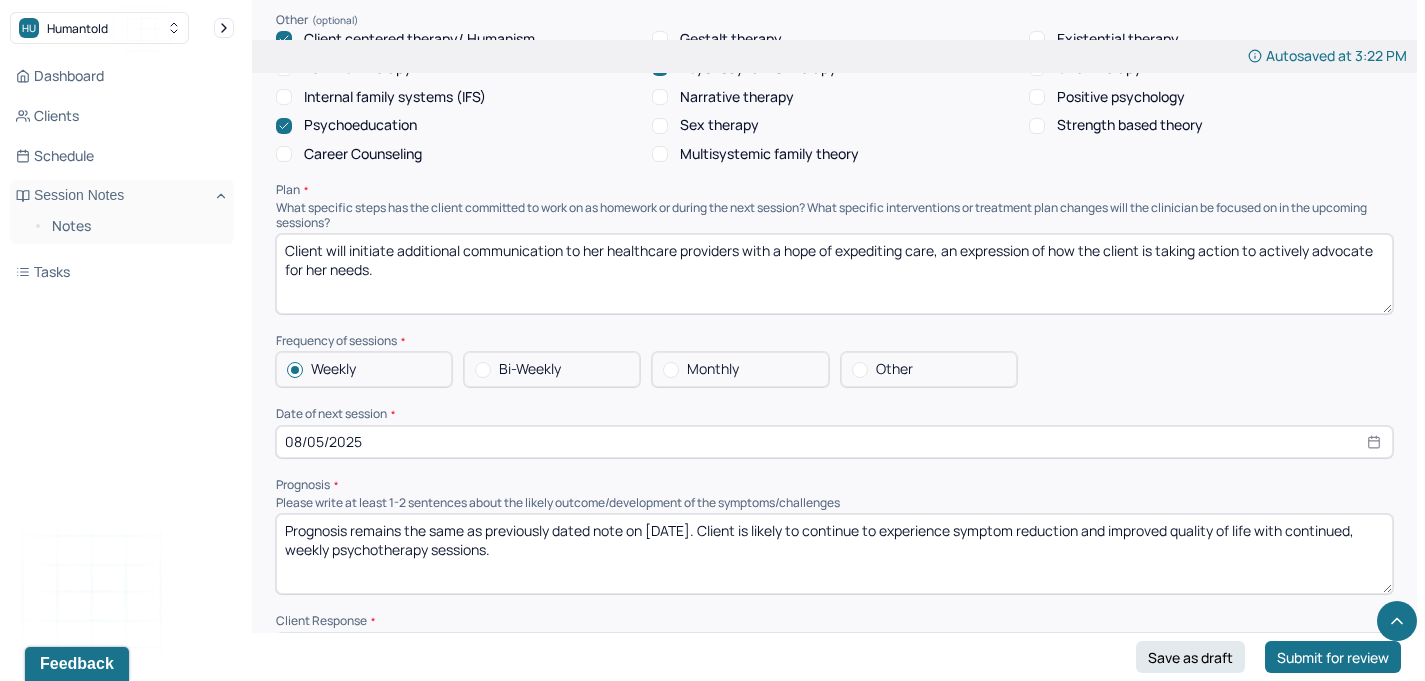 scroll, scrollTop: 2000, scrollLeft: 0, axis: vertical 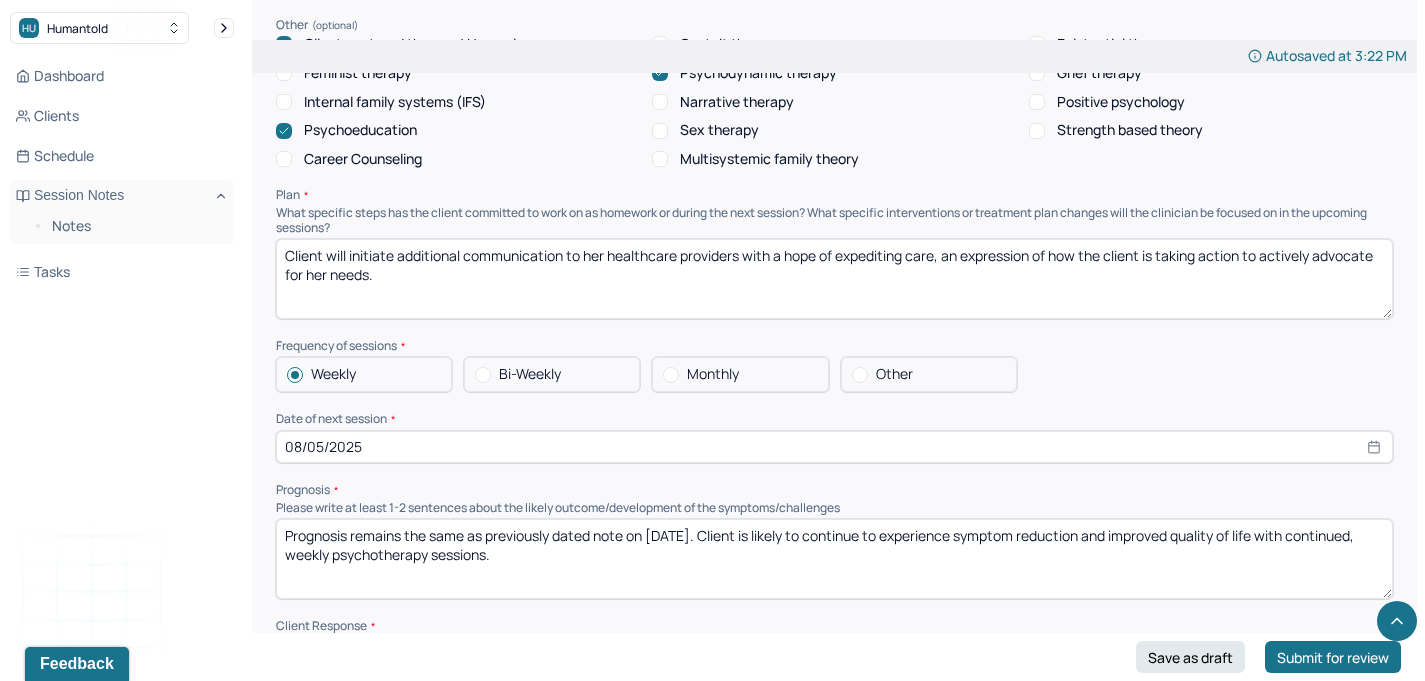 drag, startPoint x: 672, startPoint y: 452, endPoint x: 676, endPoint y: 498, distance: 46.173584 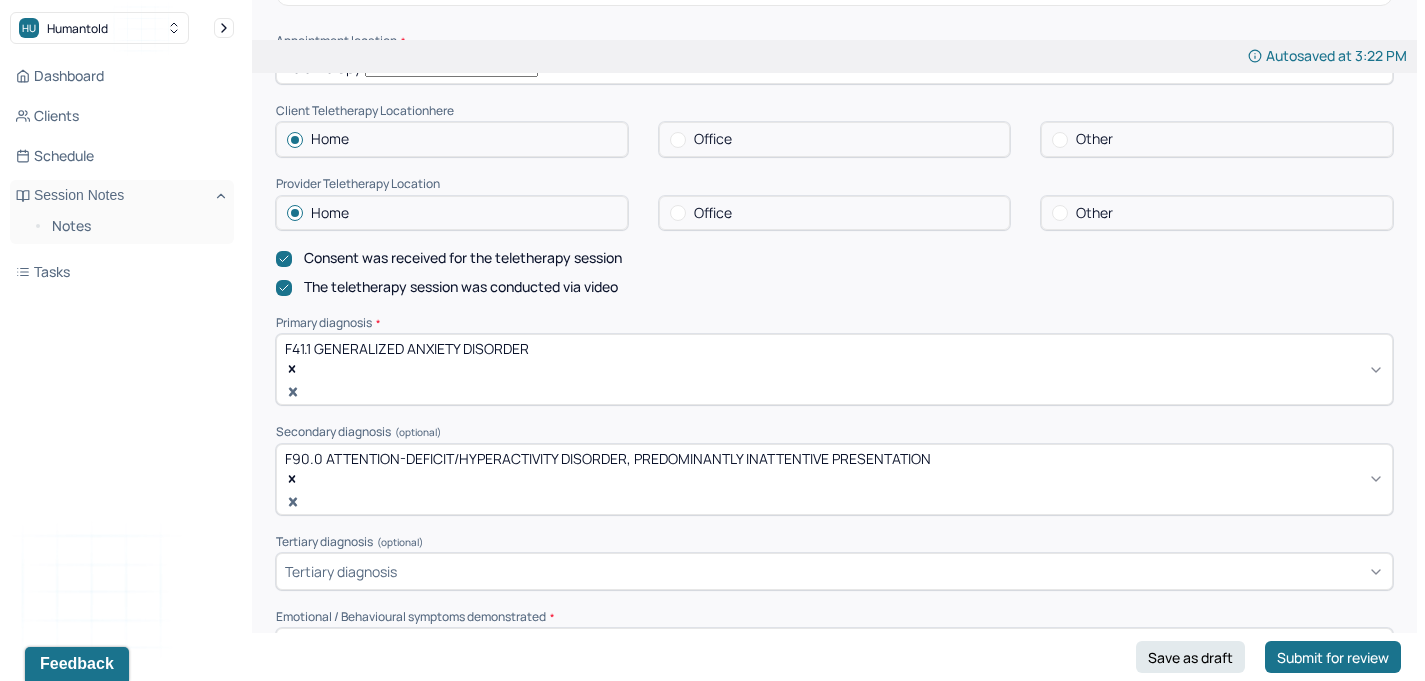 scroll, scrollTop: 453, scrollLeft: 0, axis: vertical 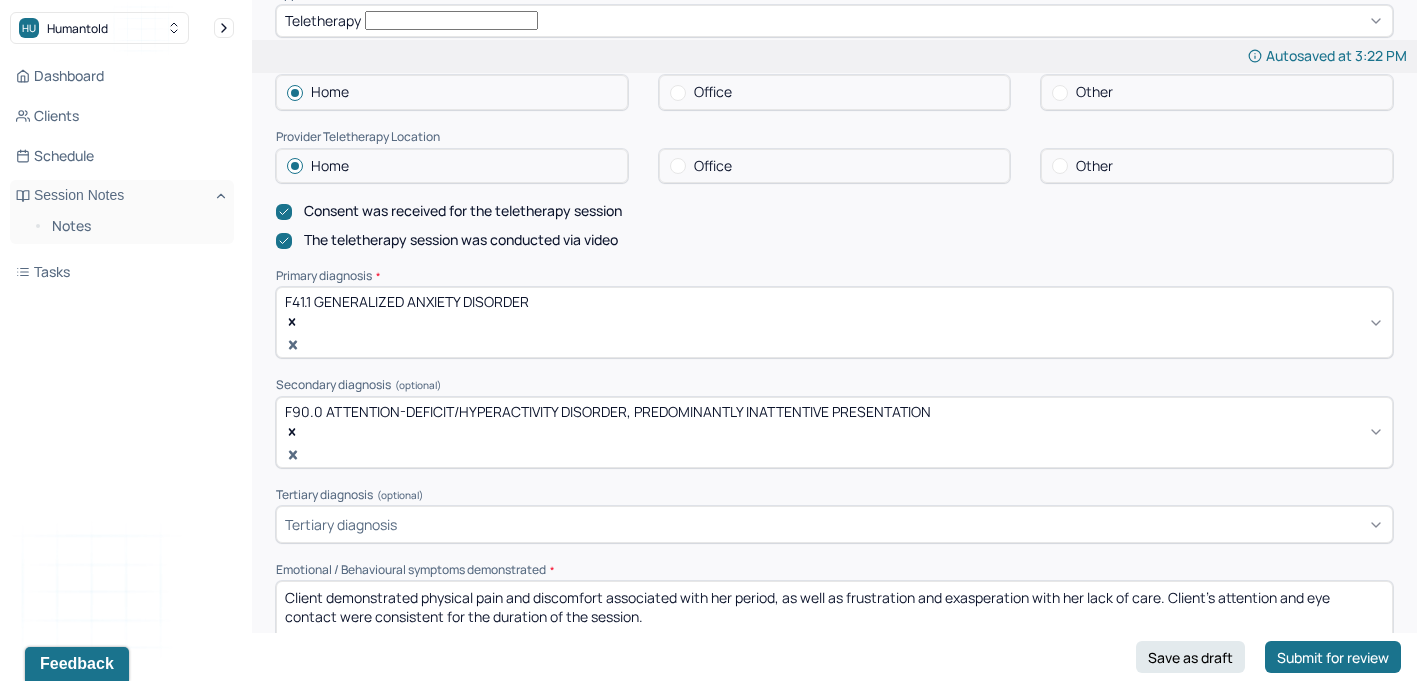 type on "Prognosis remains the same as previously dated note on 7/30/2025. Client is likely to continue to experience symptom reduction and improved quality of life with continued, weekly psychotherapy sessions." 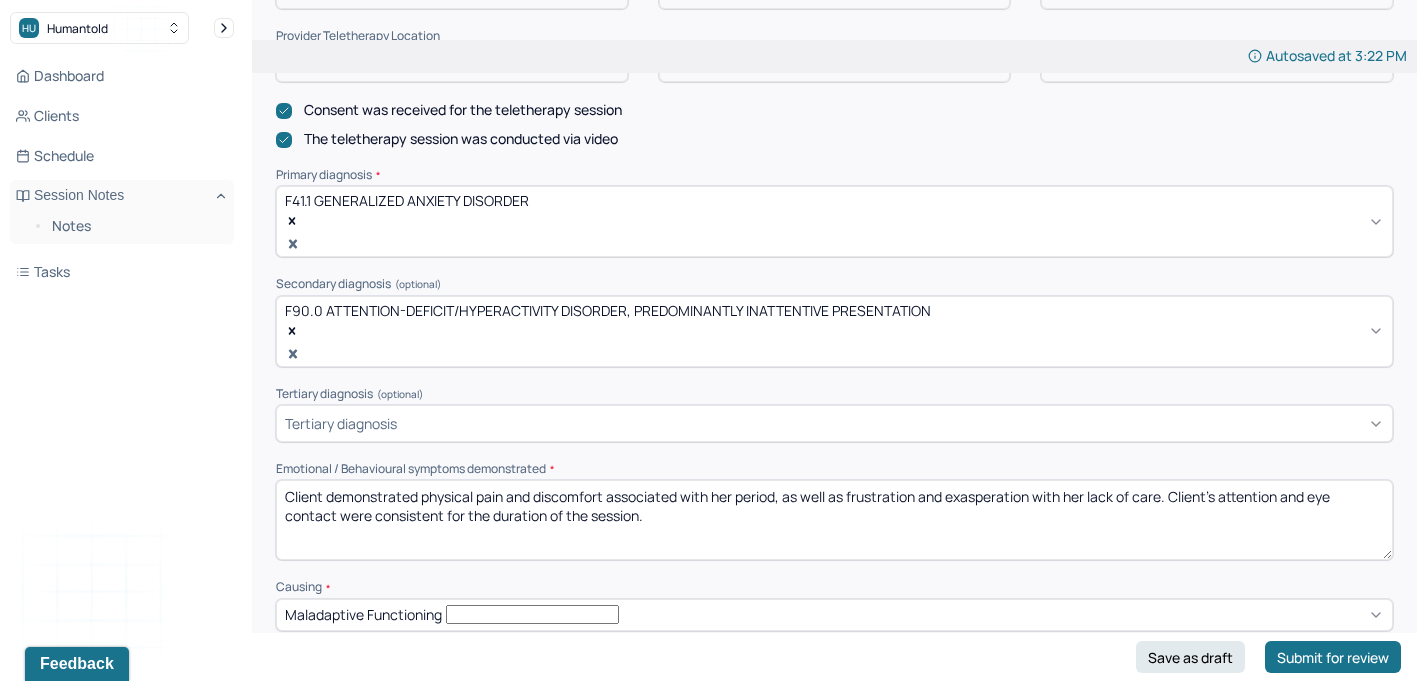 scroll, scrollTop: 557, scrollLeft: 0, axis: vertical 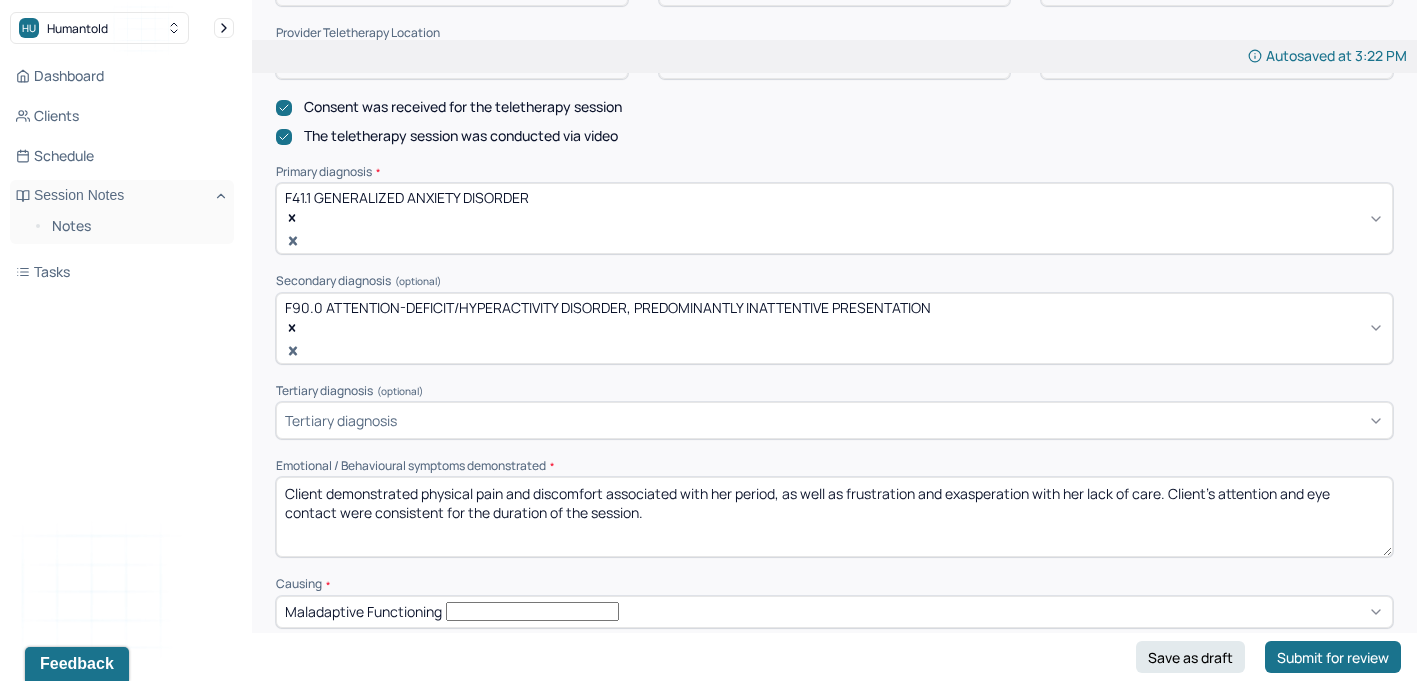 click on "Client demonstrated physical pain and discomfort associated with her period, as well as frustration and exasperation with her lack of care. Client's attention and eye contact were consistent for the duration of the session." at bounding box center (834, 517) 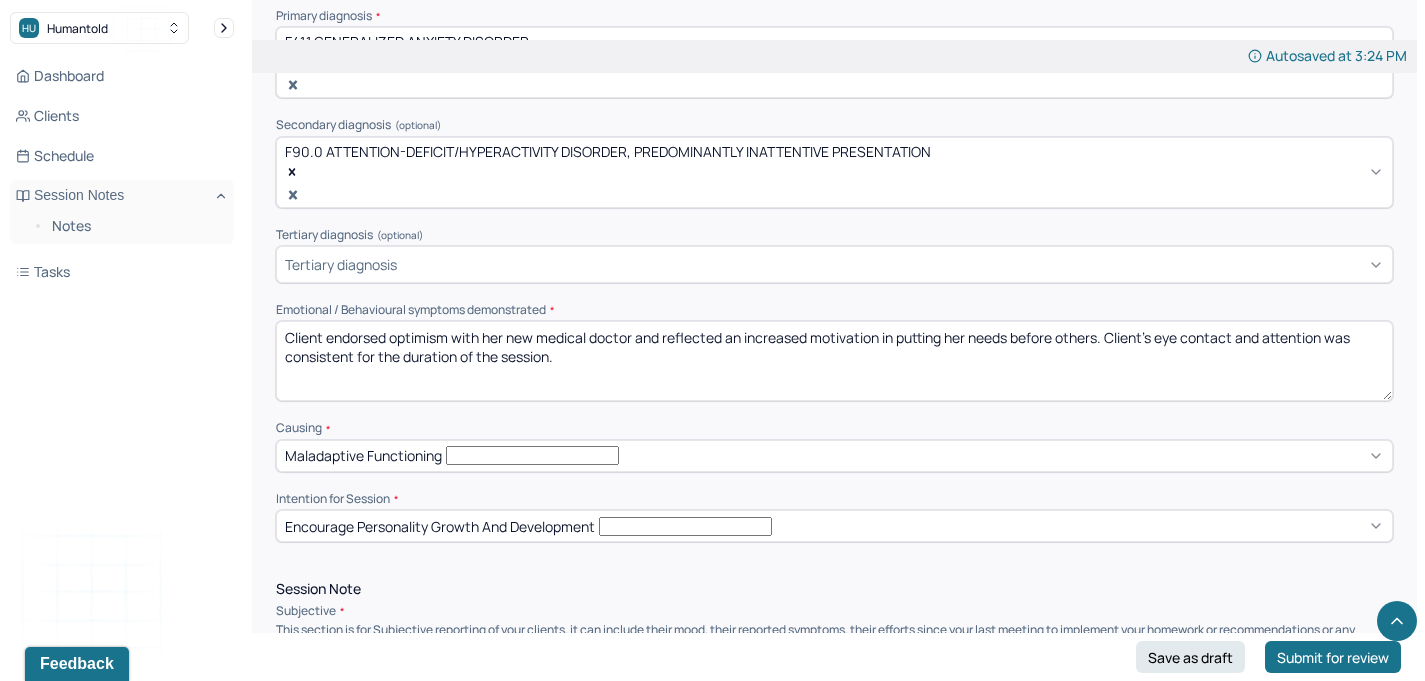 scroll, scrollTop: 815, scrollLeft: 0, axis: vertical 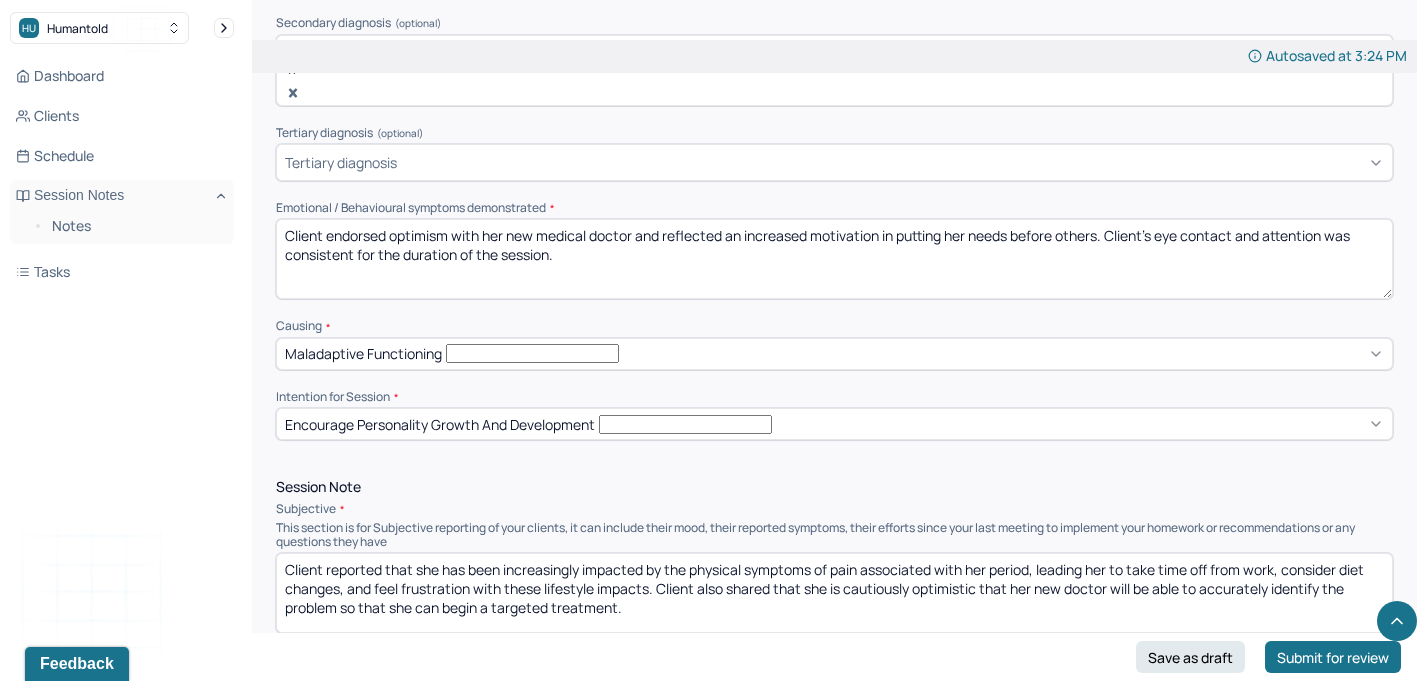 type on "Client endorsed optimism with her new medical doctor and reflected an increased motivation in putting her needs before others. Client's eye contact and attention was consistent for the duration of the session." 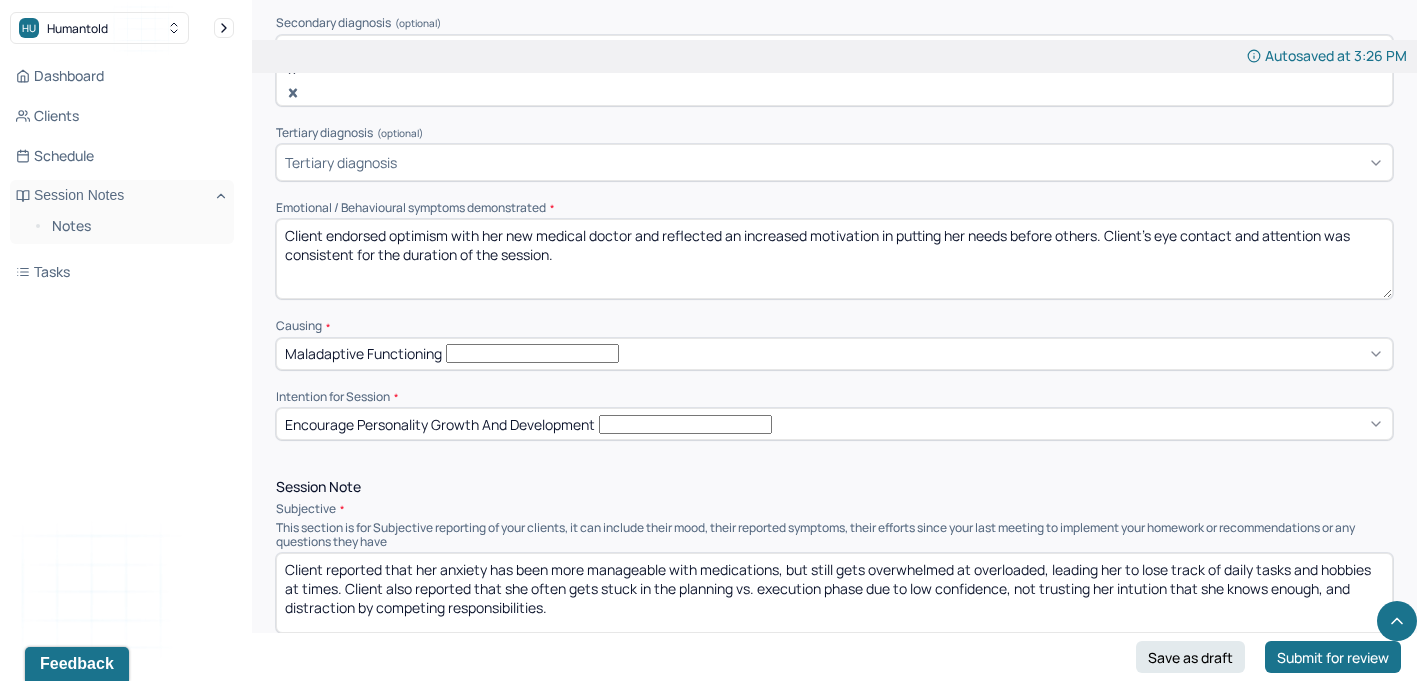 click on "Client reported that her anxiety has been more manageable with medications, but still gets overwhelmed at overloaded, leading her to lose track of daily tasks and hobbies at times. Client also reported that she often gets stuck in the planning vs. execution phase due to low confidence, not trusting her intution that she knows enough, and distraction by competing responsibilities." at bounding box center (834, 593) 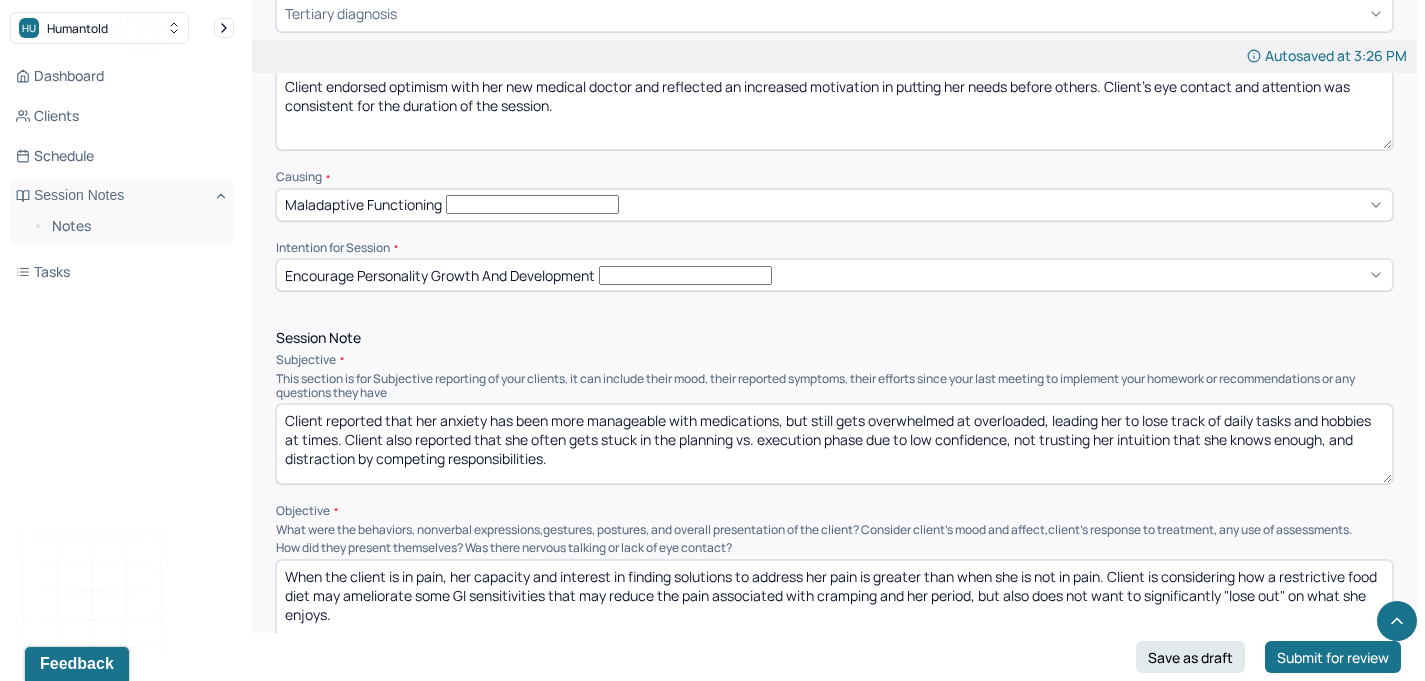 scroll, scrollTop: 975, scrollLeft: 0, axis: vertical 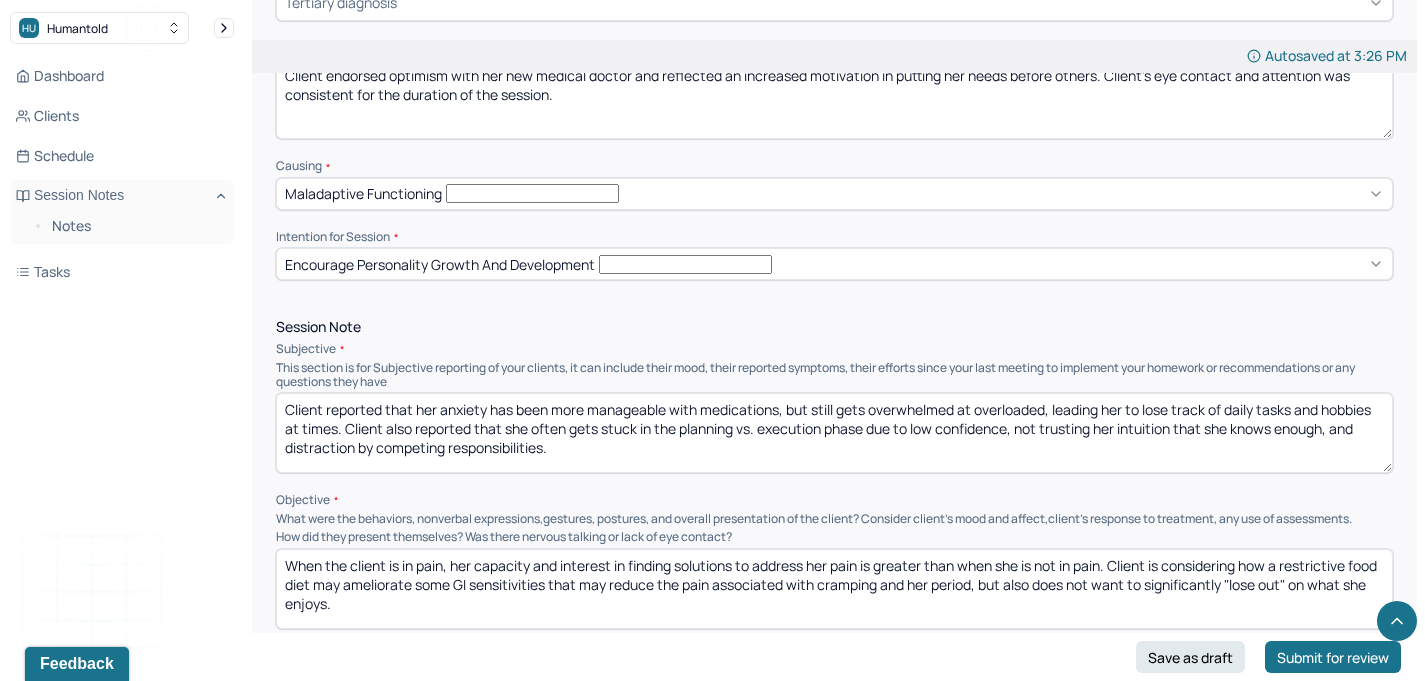 type on "Client reported that her anxiety has been more manageable with medications, but still gets overwhelmed at overloaded, leading her to lose track of daily tasks and hobbies at times. Client also reported that she often gets stuck in the planning vs. execution phase due to low confidence, not trusting her intuition that she knows enough, and distraction by competing responsibilities." 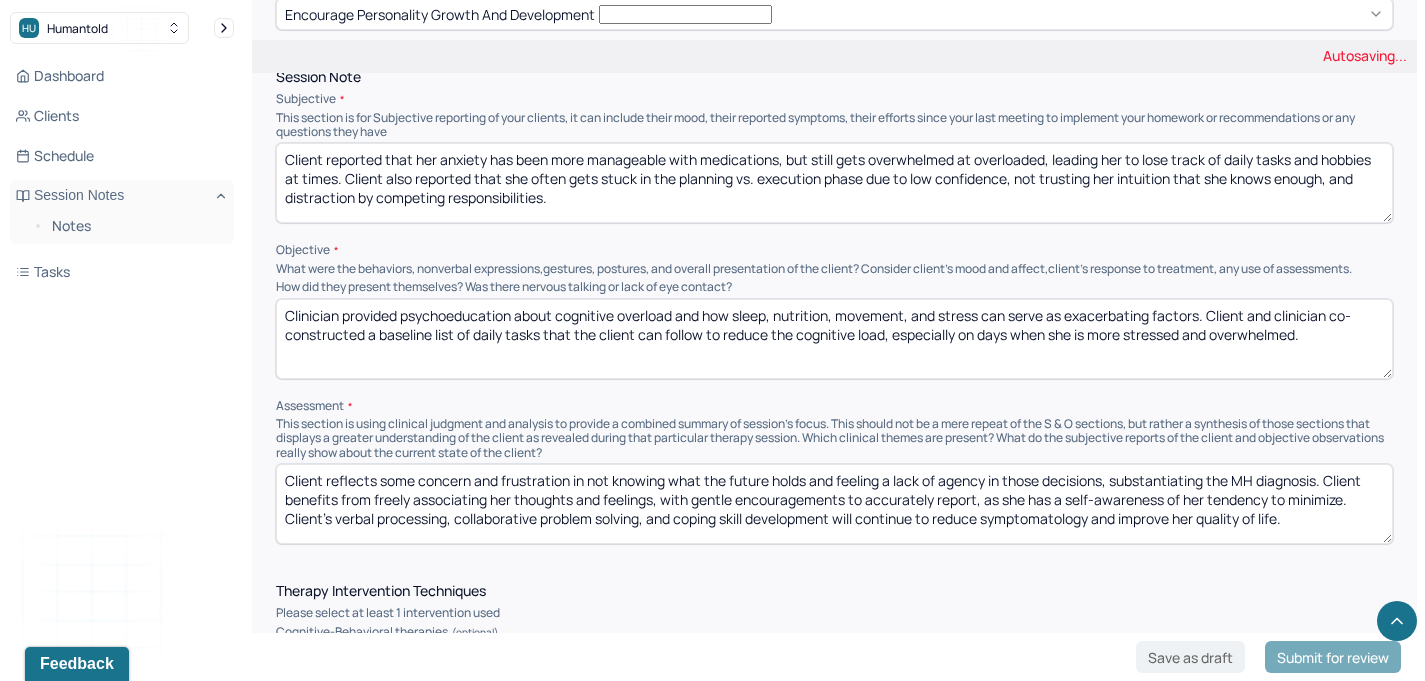 scroll, scrollTop: 1231, scrollLeft: 0, axis: vertical 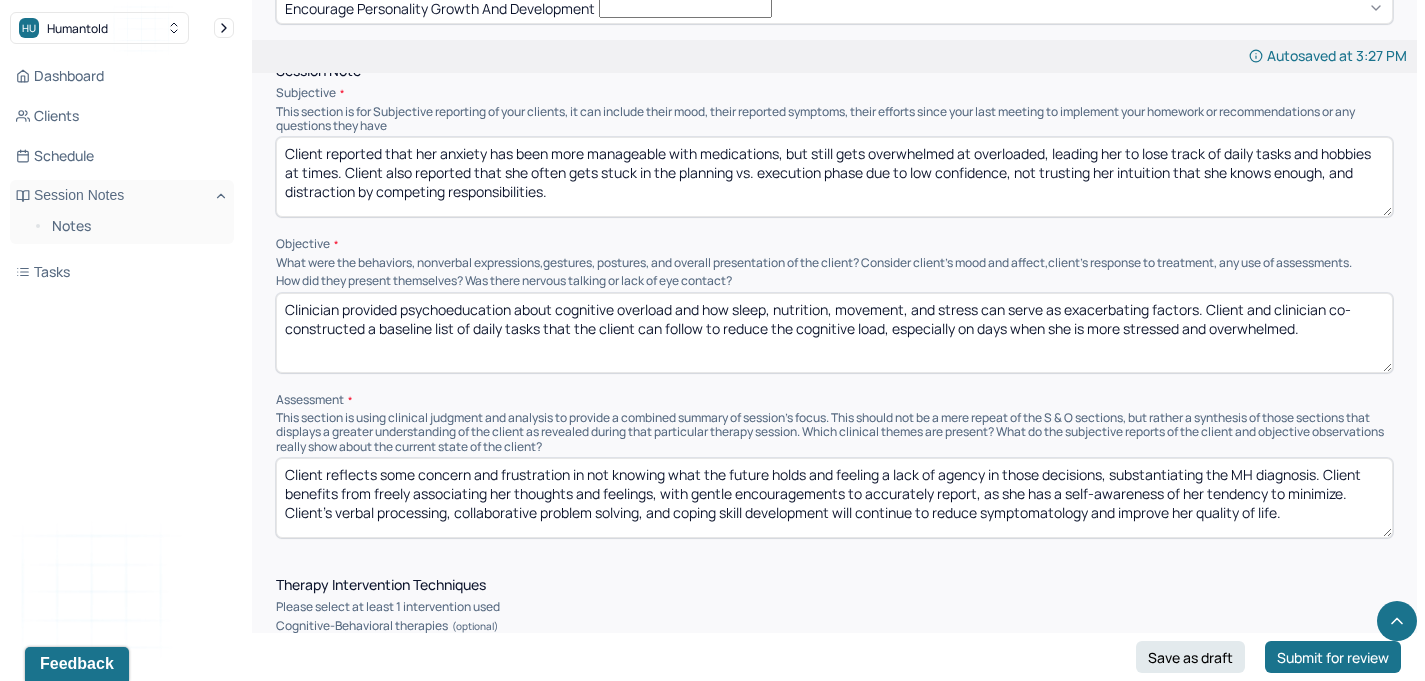 type on "Clinician provided psychoeducation about cognitive overload and how sleep, nutrition, movement, and stress can serve as exacerbating factors. Client and clinician co-constructed a baseline list of daily tasks that the client can follow to reduce the cognitive load, especially on days when she is more stressed and overwhelmed." 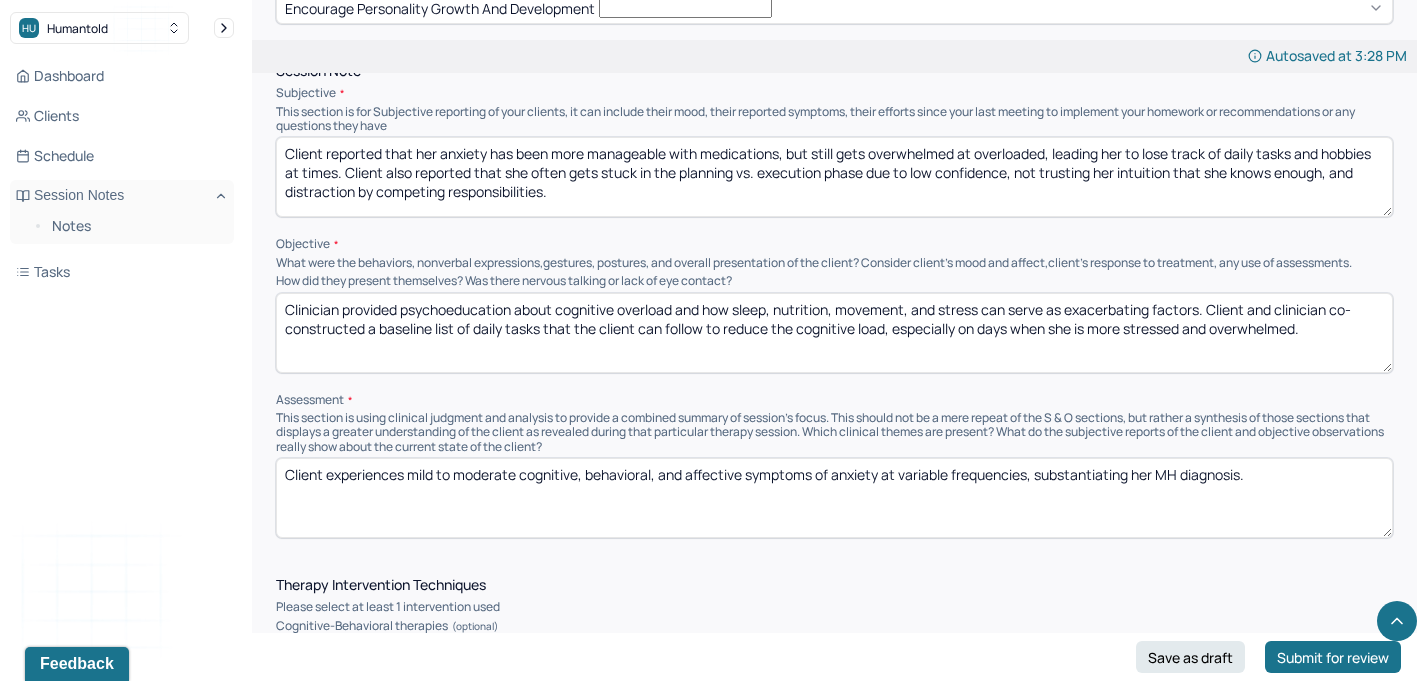 click on "Client experiences mild to moderate cognitive, behavioral, and affective symptoms of anxiety at variable frequencies, substatiating her MH diagnosis." at bounding box center (834, 498) 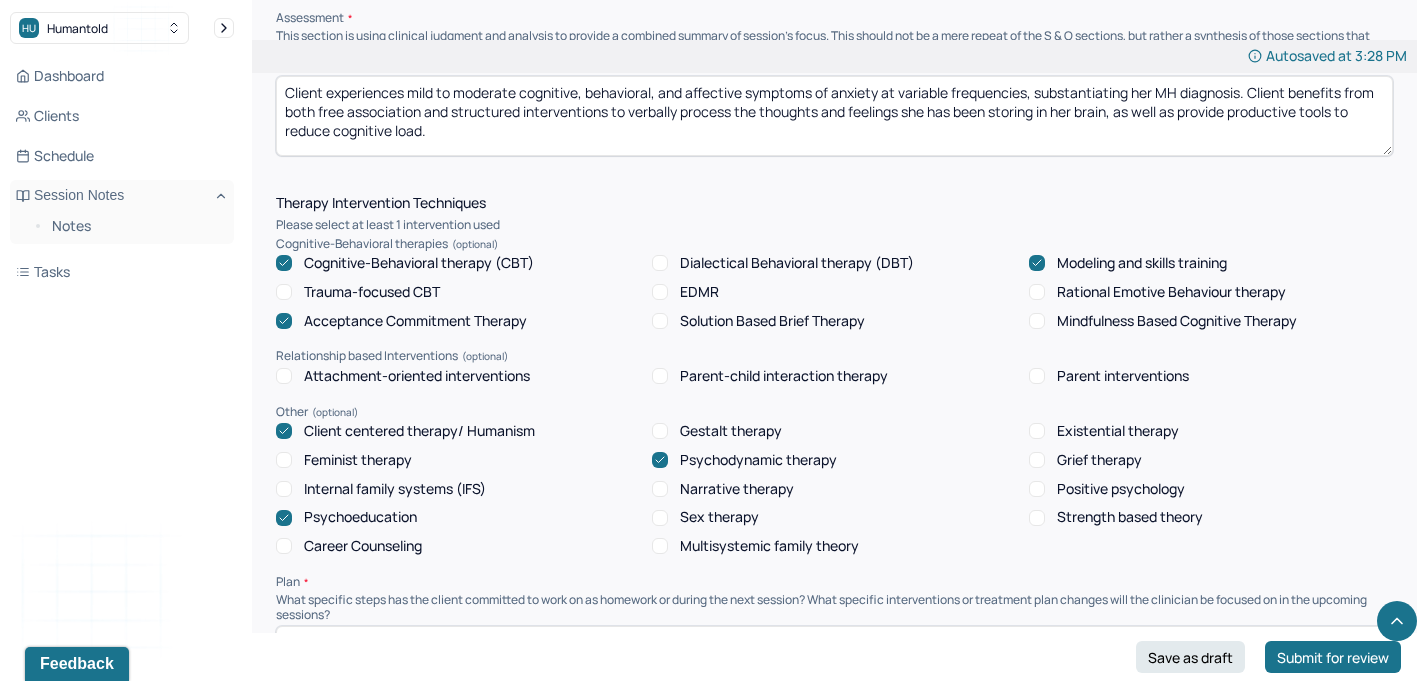 scroll, scrollTop: 1785, scrollLeft: 0, axis: vertical 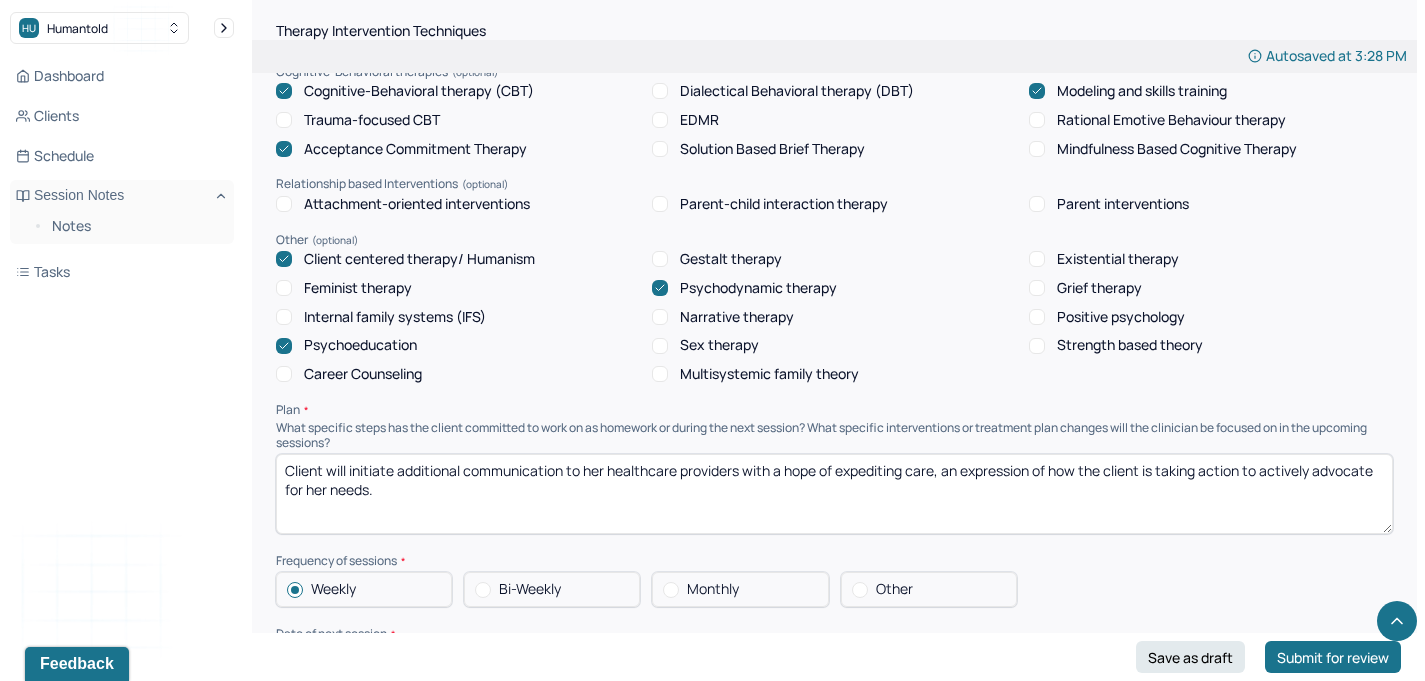 type on "Client experiences mild to moderate cognitive, behavioral, and affective symptoms of anxiety at variable frequencies, substantiating her MH diagnosis. Client benefits from both free association and structured interventions to verbally process the thoughts and feelings she has been storing in her brain, as well as provide productive tools to reduce cognitive load." 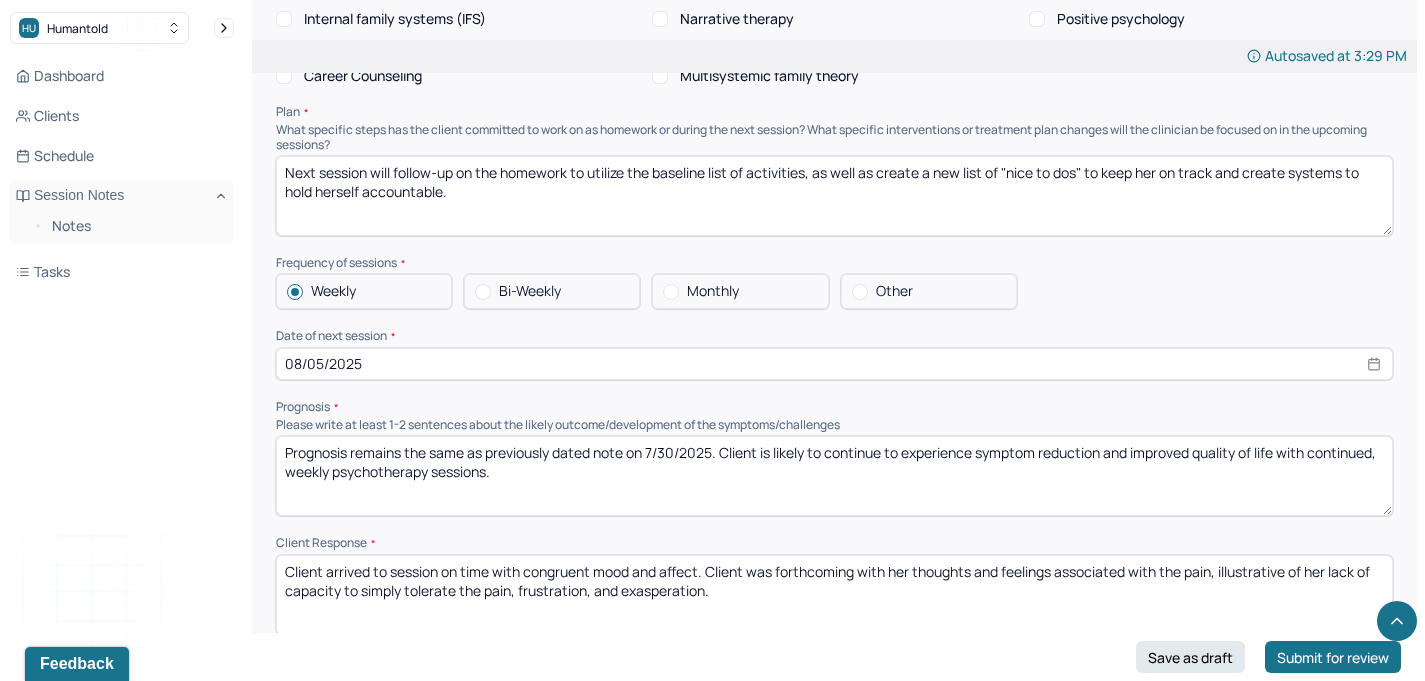 scroll, scrollTop: 2164, scrollLeft: 0, axis: vertical 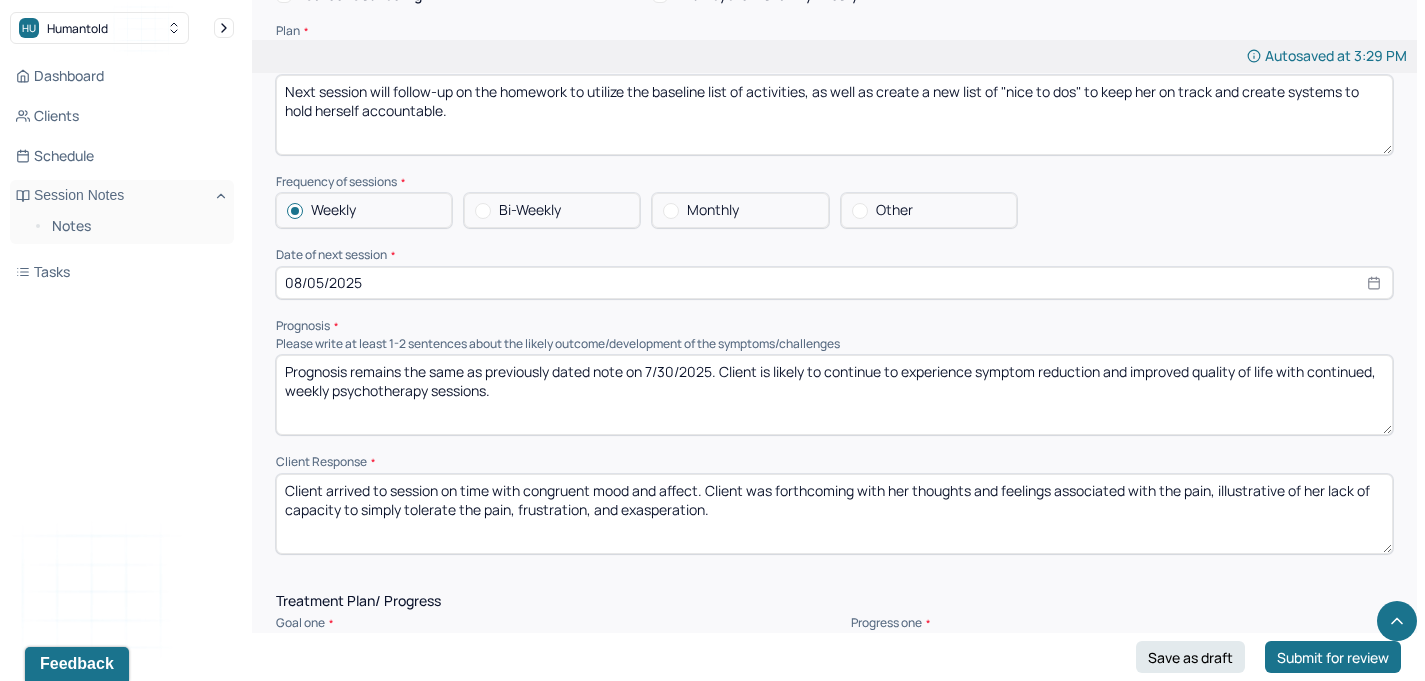 type on "Next session will follow-up on the homework to utilize the baseline list of activities, as well as create a new list of "nice to dos" to keep her on track and create systems to hold herself accountable." 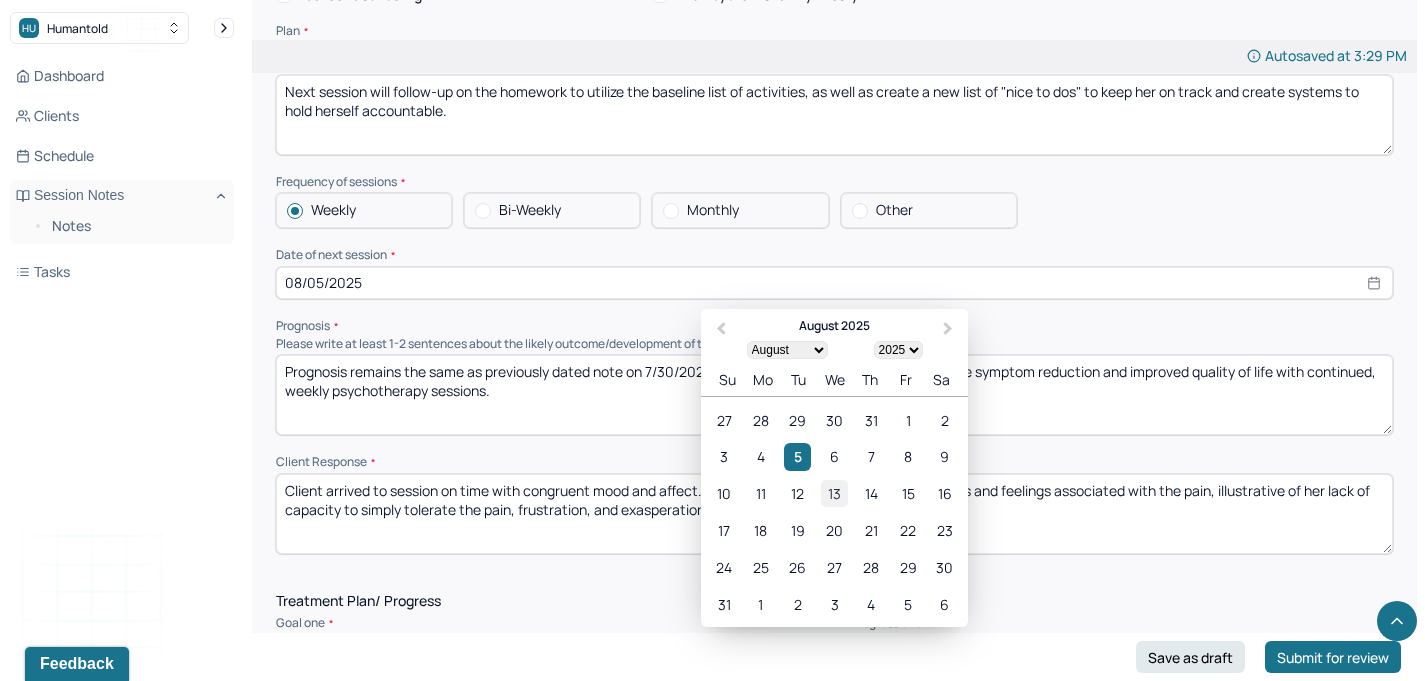 click on "13" at bounding box center [834, 493] 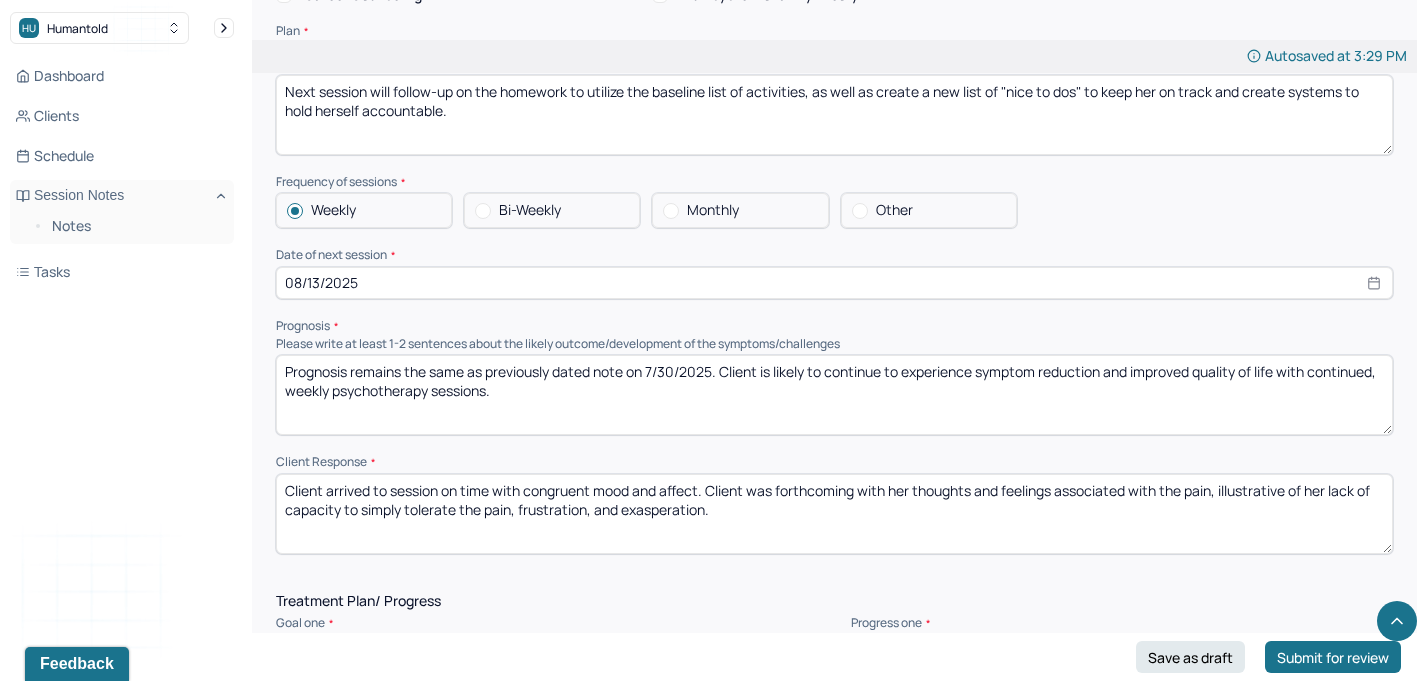 drag, startPoint x: 708, startPoint y: 418, endPoint x: 748, endPoint y: 437, distance: 44.28318 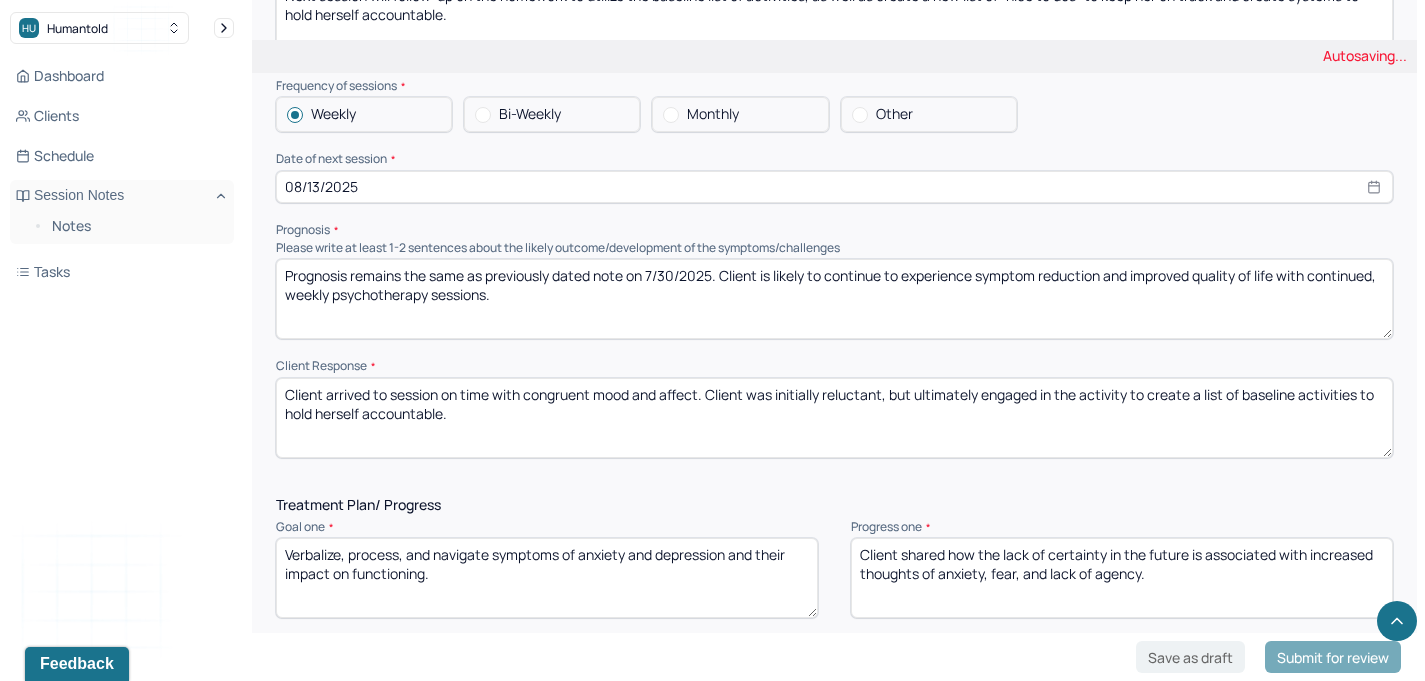 scroll, scrollTop: 2358, scrollLeft: 0, axis: vertical 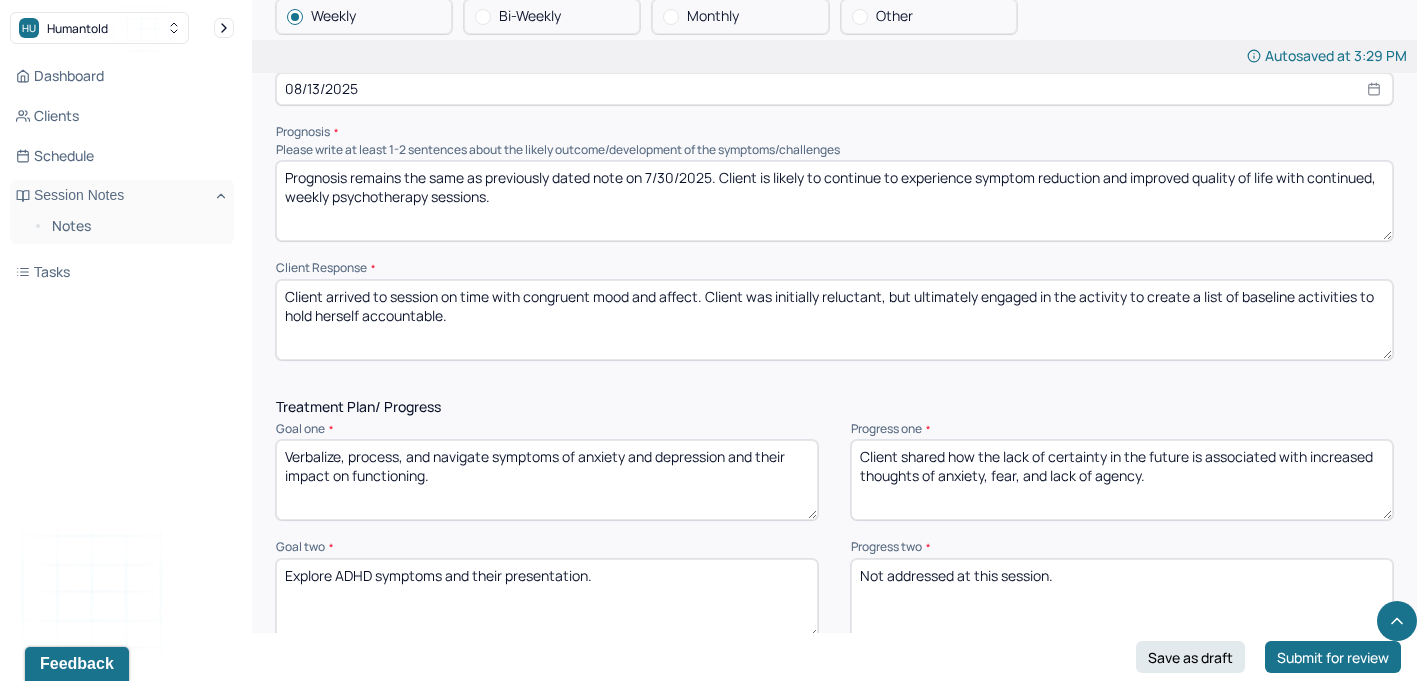 type on "Client arrived to session on time with congruent mood and affect. Client was initially reluctant, but ultimately engaged in the activity to create a list of baseline activities to hold herself accountable." 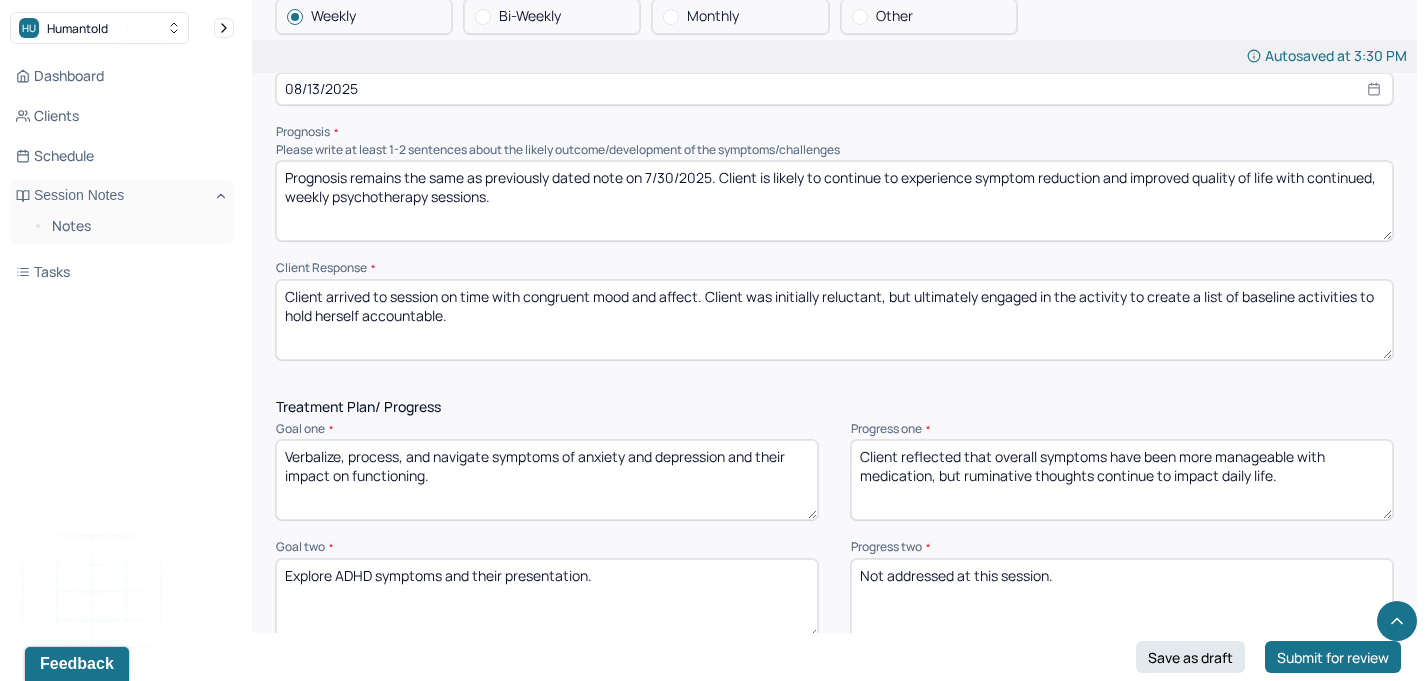 type on "Client reflected that overall symptoms have been more manageable with medication, but ruminative thoughts continue to impact daily life." 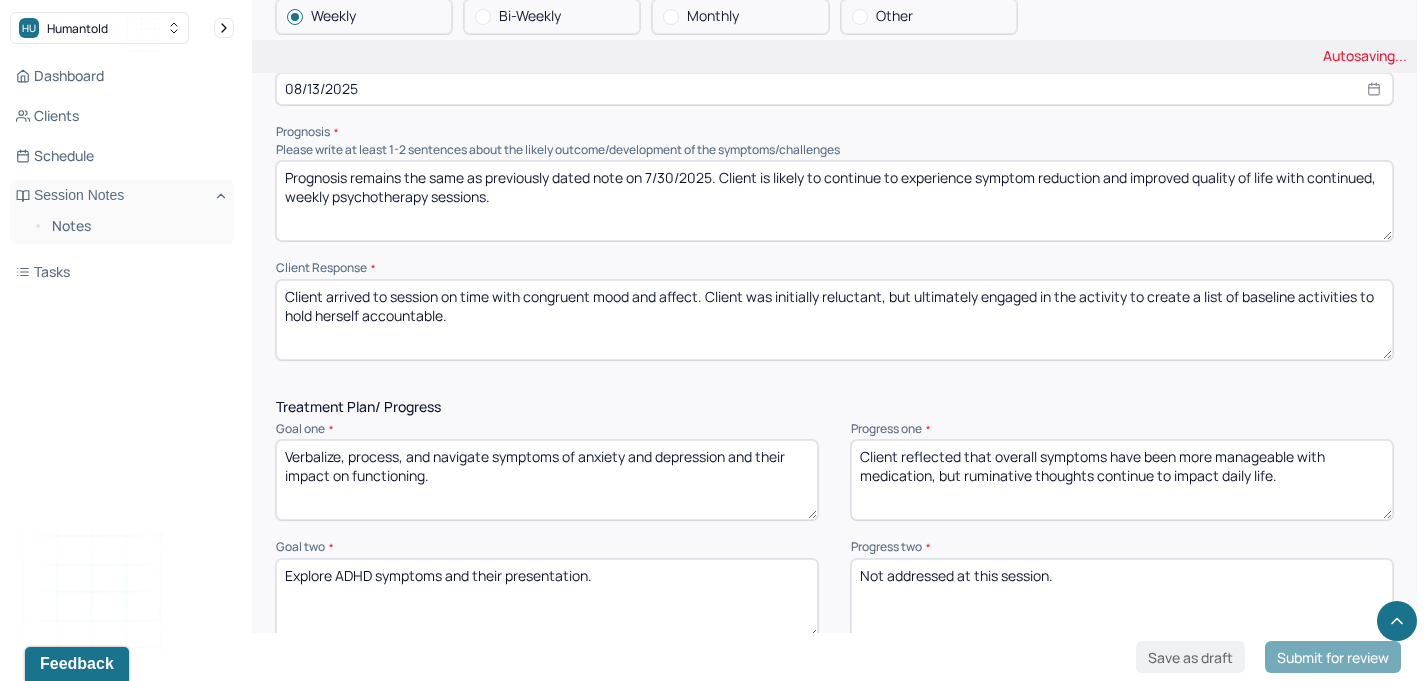 click on "Not addressed at this session." at bounding box center [1122, 599] 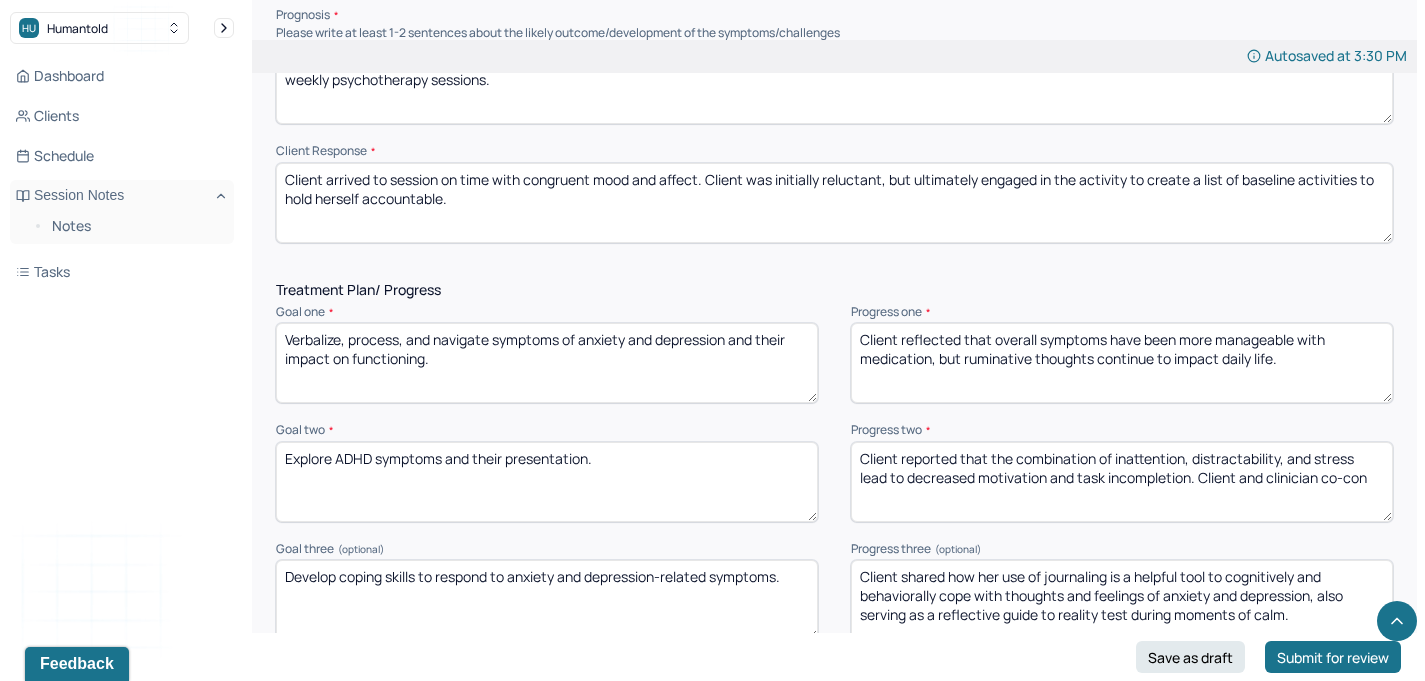 scroll, scrollTop: 2510, scrollLeft: 0, axis: vertical 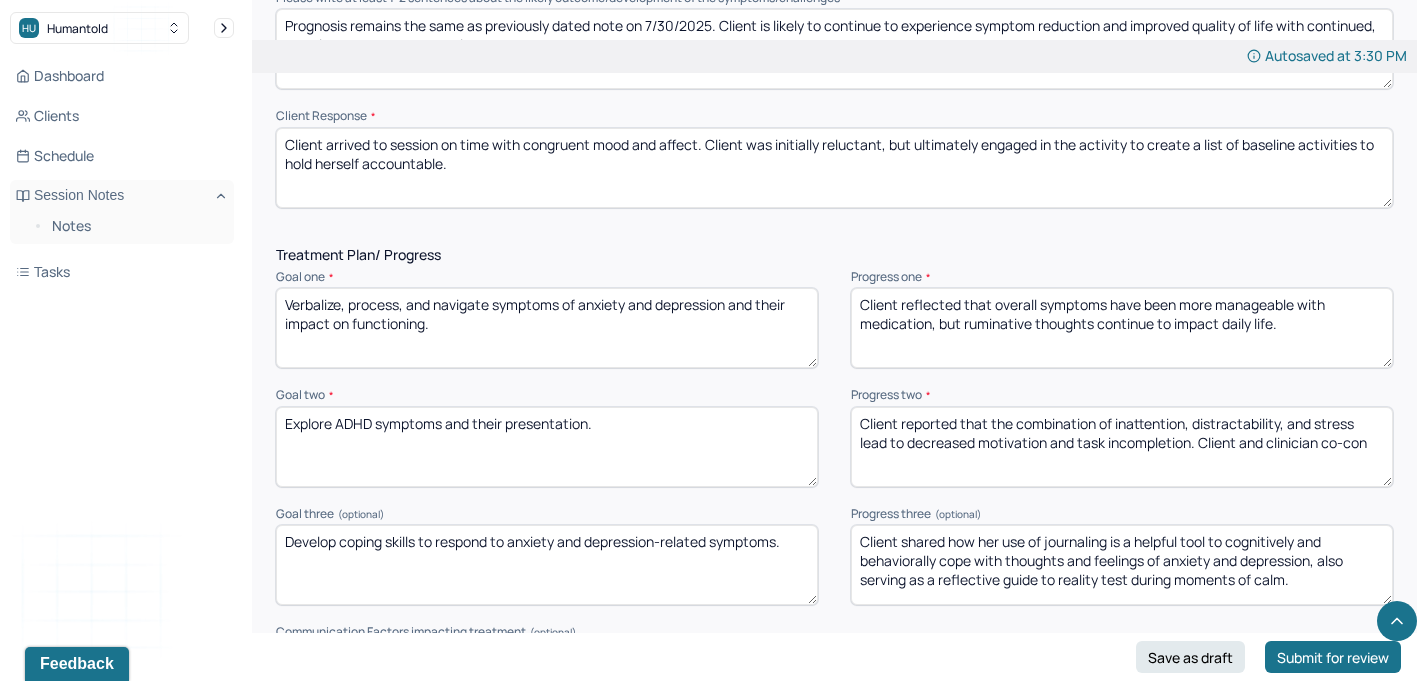drag, startPoint x: 1202, startPoint y: 370, endPoint x: 1383, endPoint y: 368, distance: 181.01105 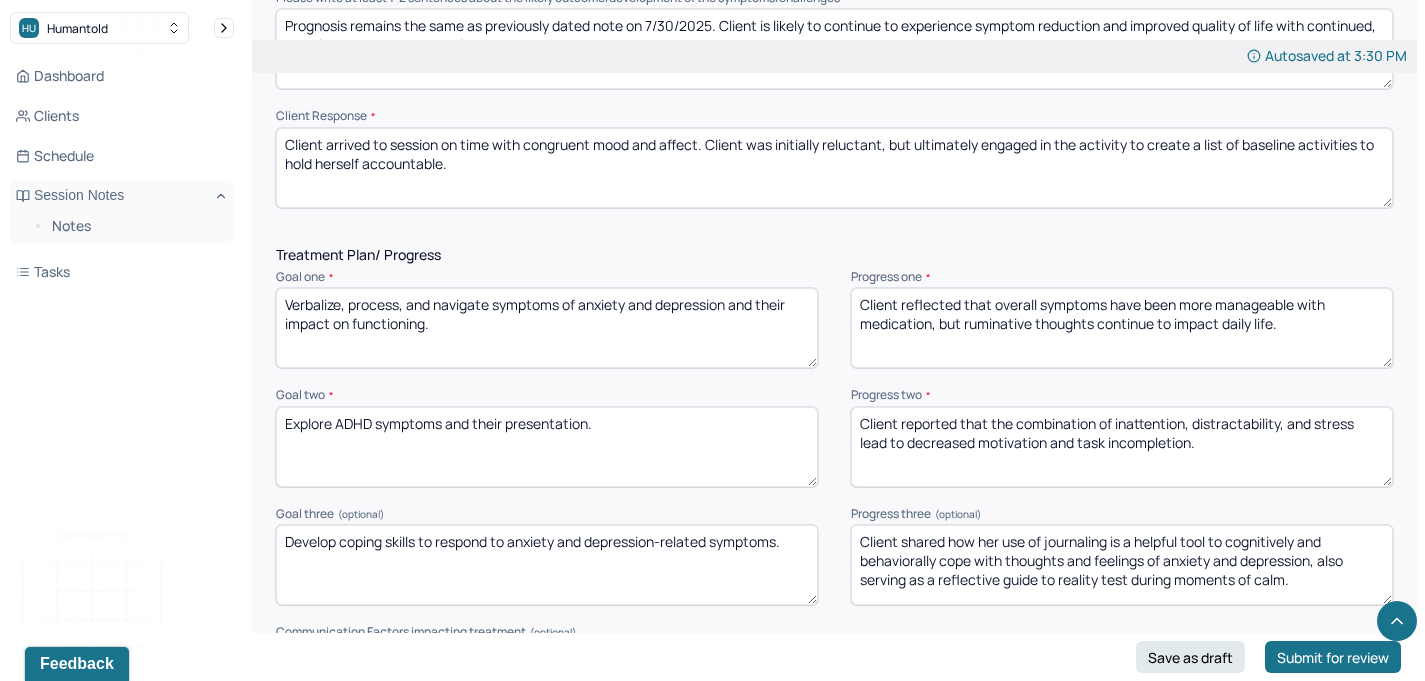 type on "Client reported that the combination of inattention, distractability, and stress lead to decreased motivation and task incompletion." 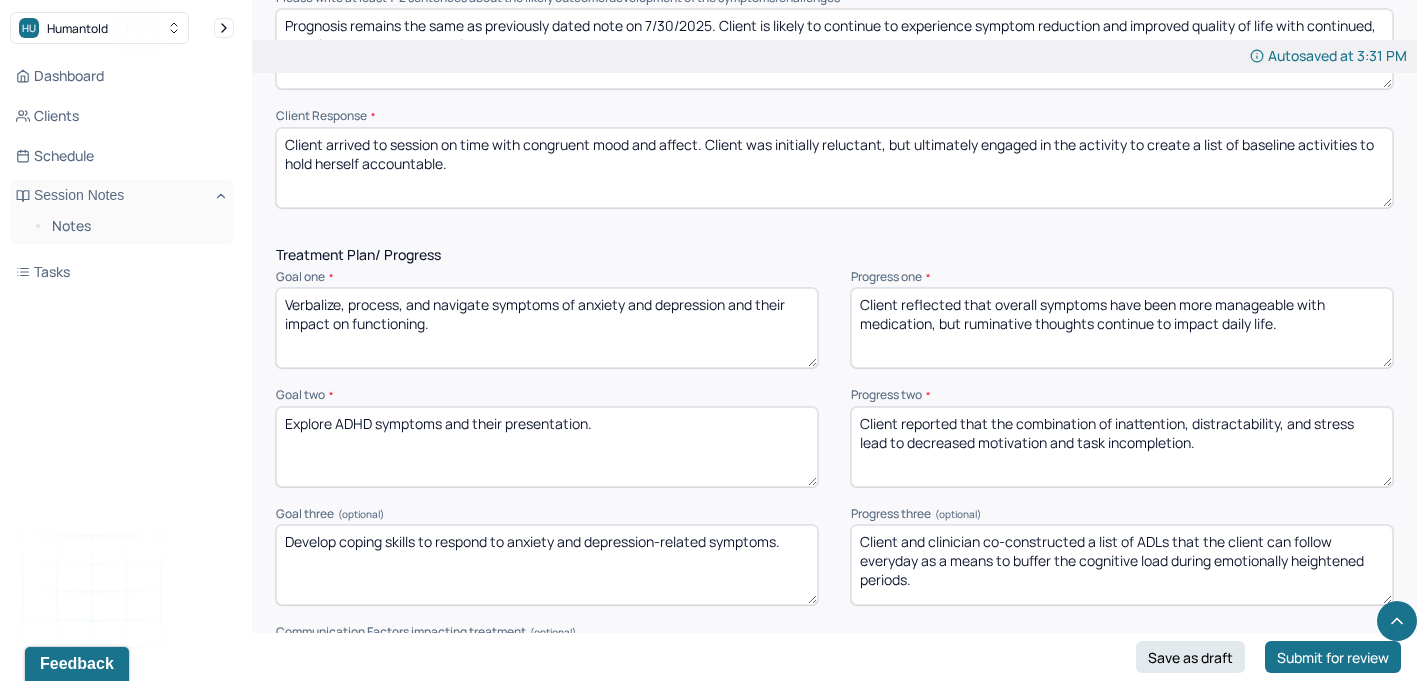 type on "Client and clinician co-constructed a list of ADLs that the client can follow everyday as a means to buffer the cognitive load during emotionally heightened periods." 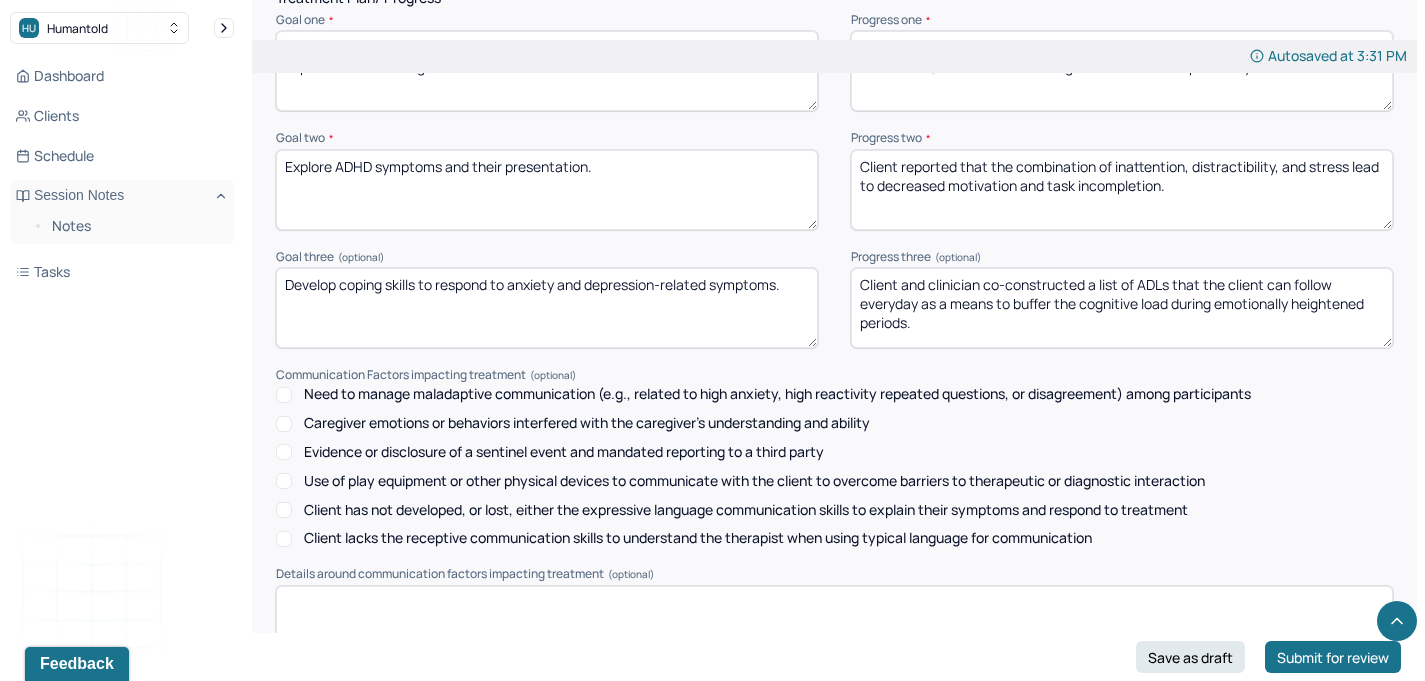 scroll, scrollTop: 2892, scrollLeft: 0, axis: vertical 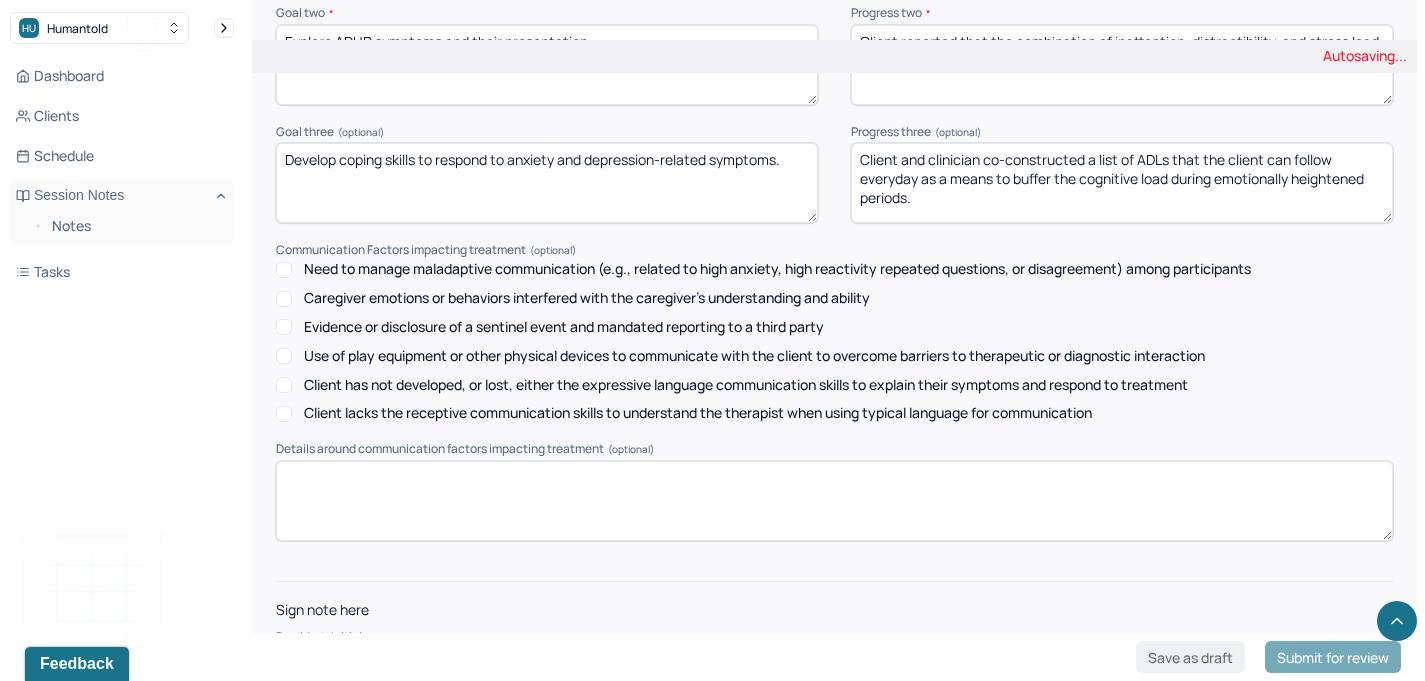 type on "Client reported that the combination of inattention, distractibility, and stress lead to decreased motivation and task incompletion." 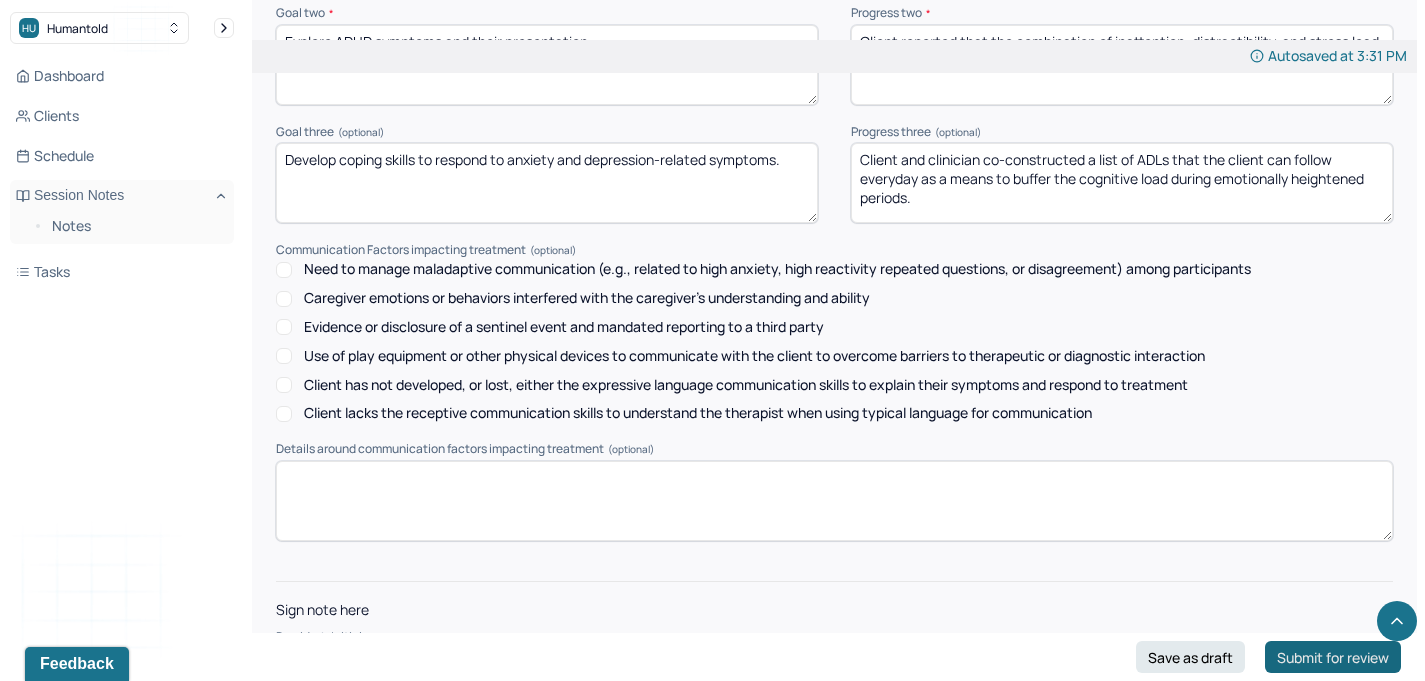 type on "SK" 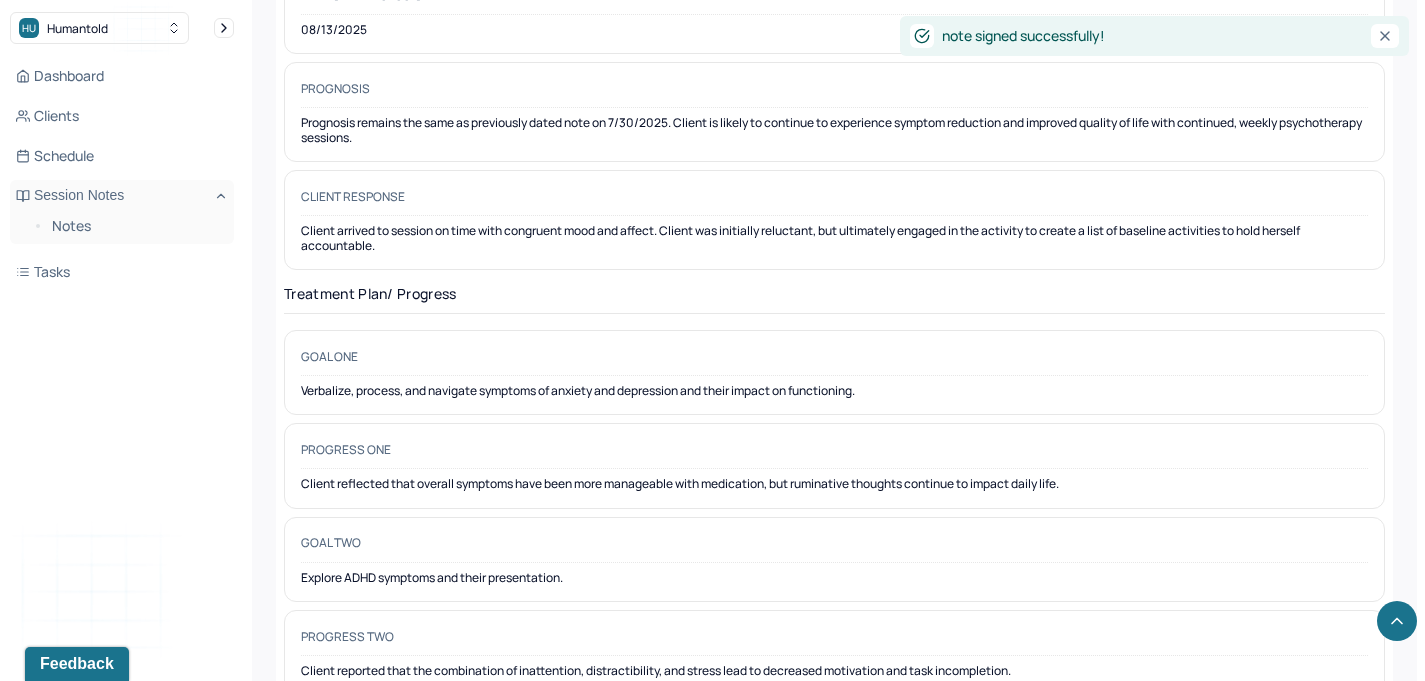 click on "Client reported that the combination of inattention, distractibility, and stress lead to decreased motivation and task incompletion." at bounding box center [834, 671] 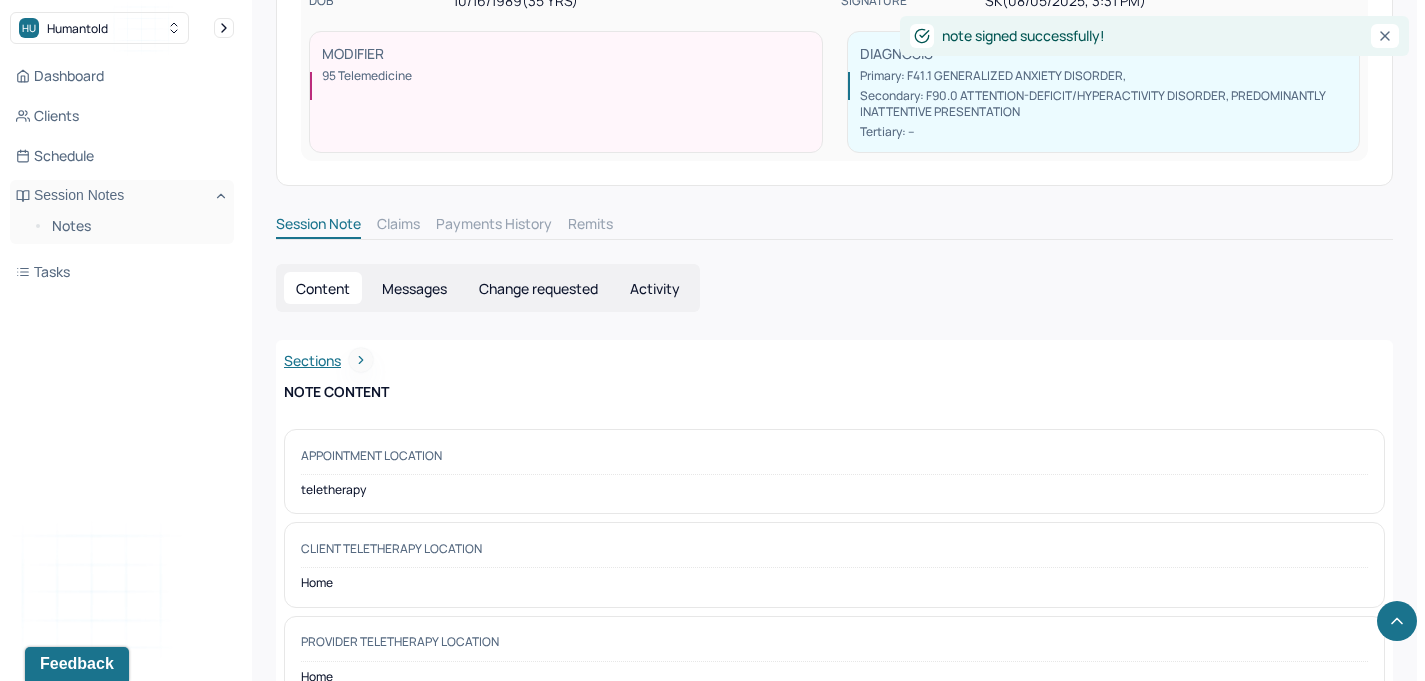 scroll, scrollTop: 0, scrollLeft: 0, axis: both 